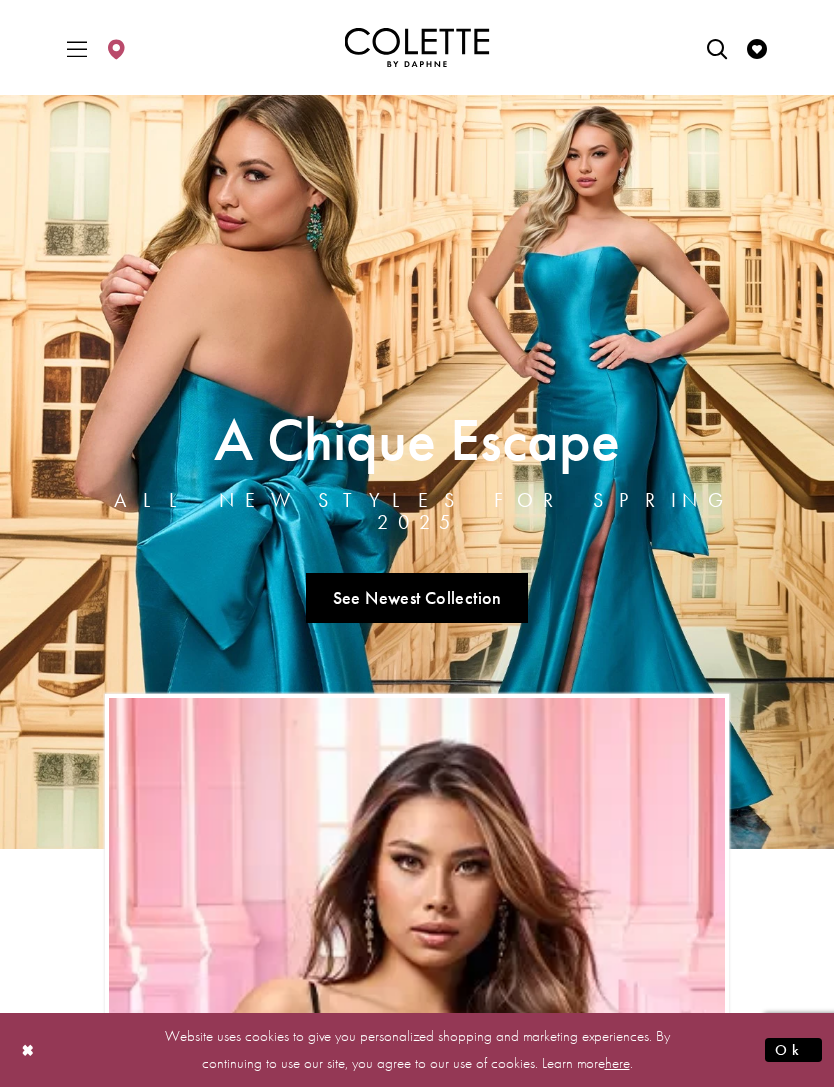 scroll, scrollTop: 0, scrollLeft: 0, axis: both 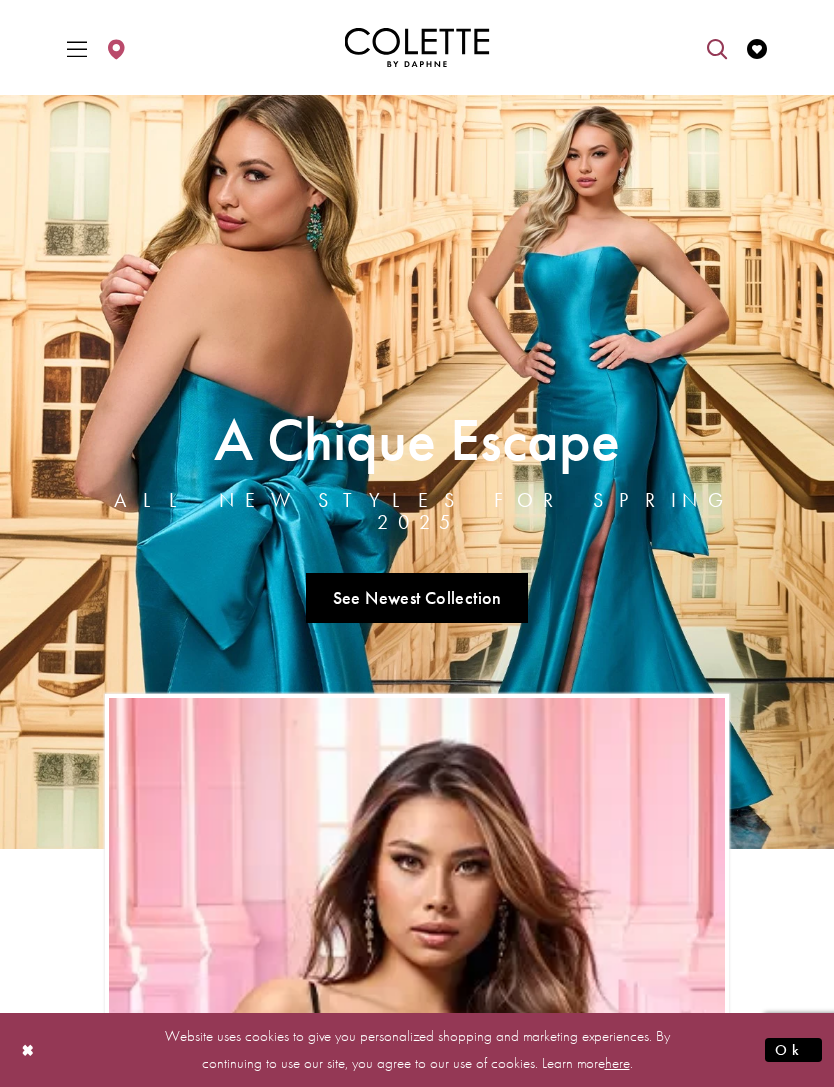 click at bounding box center (717, 49) 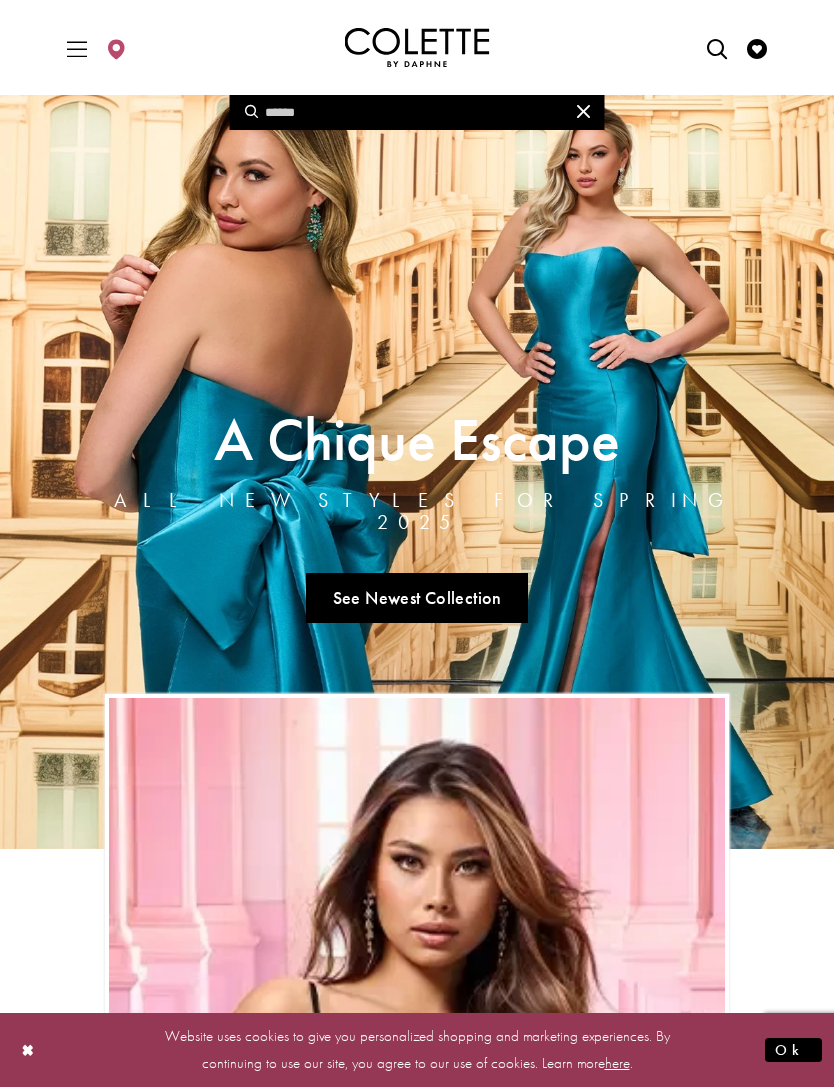 click at bounding box center [417, 112] 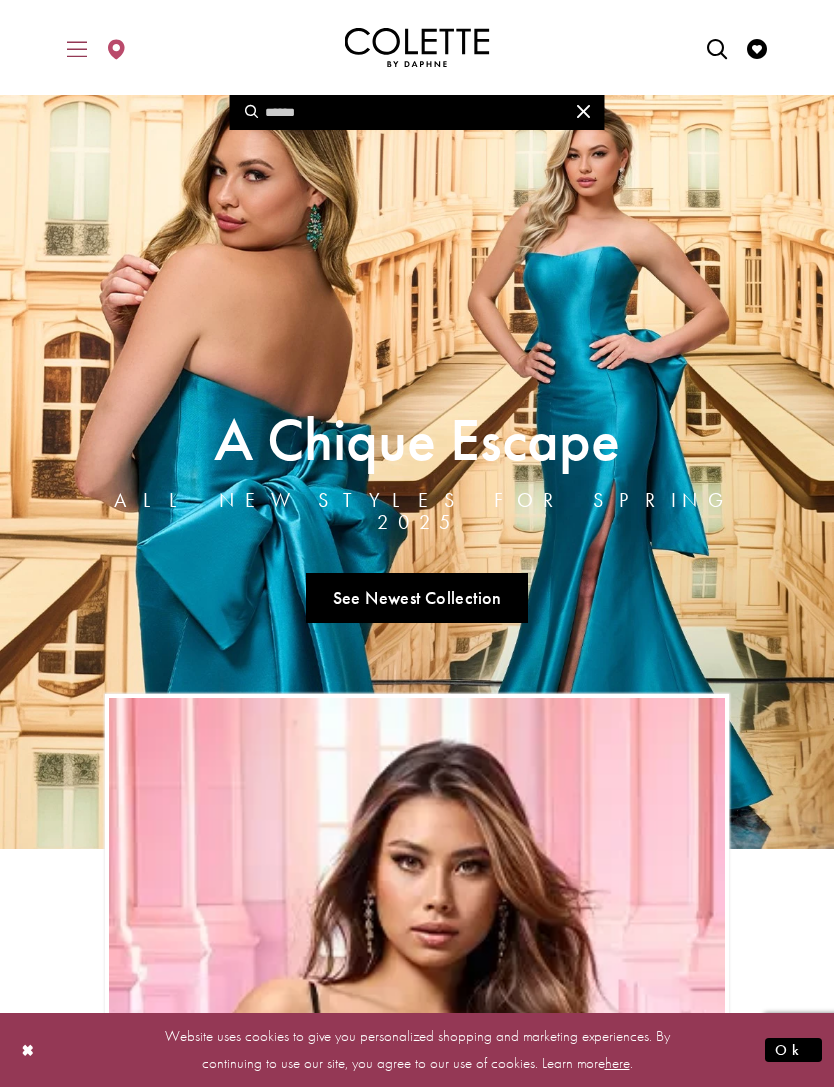 click at bounding box center (77, 49) 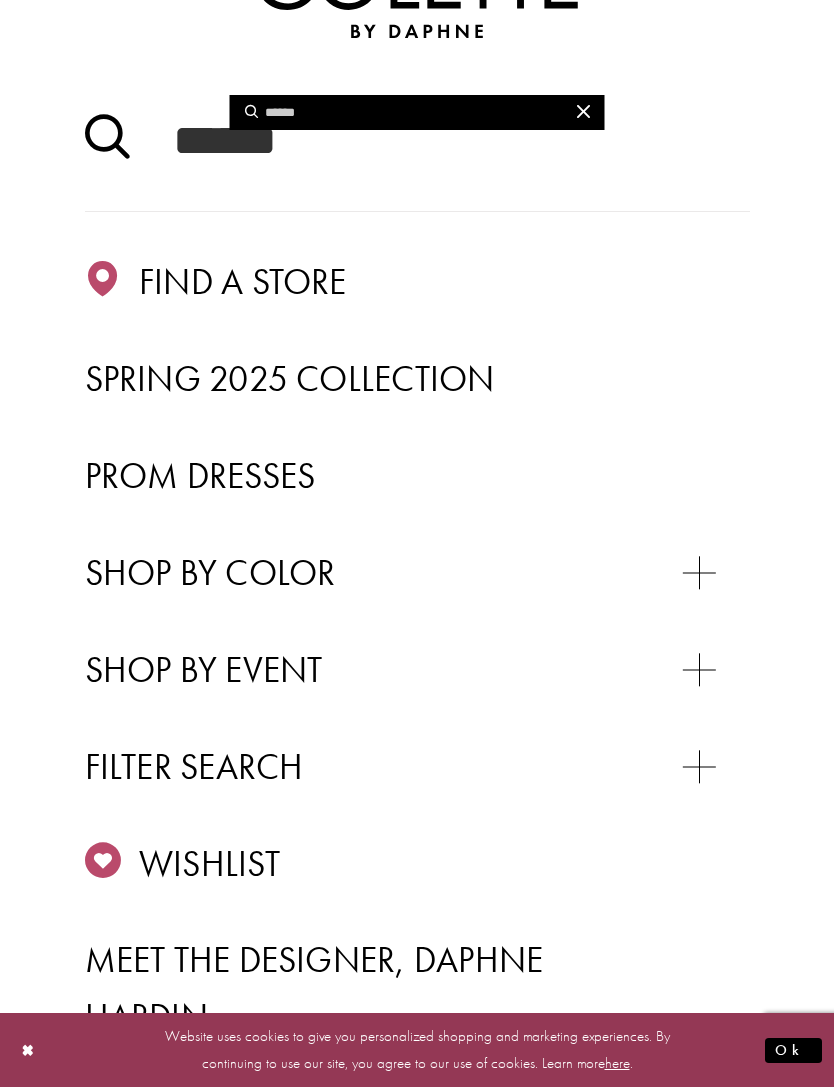 scroll, scrollTop: 205, scrollLeft: 0, axis: vertical 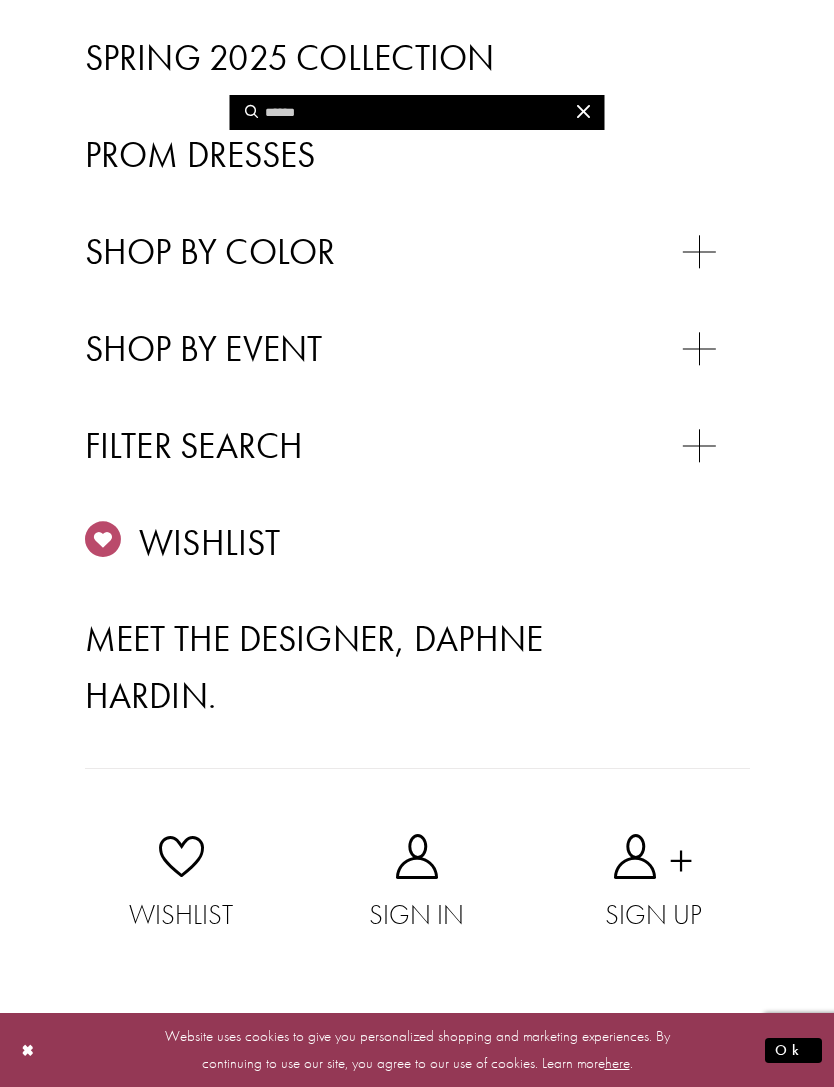 click at bounding box center (0, 0) 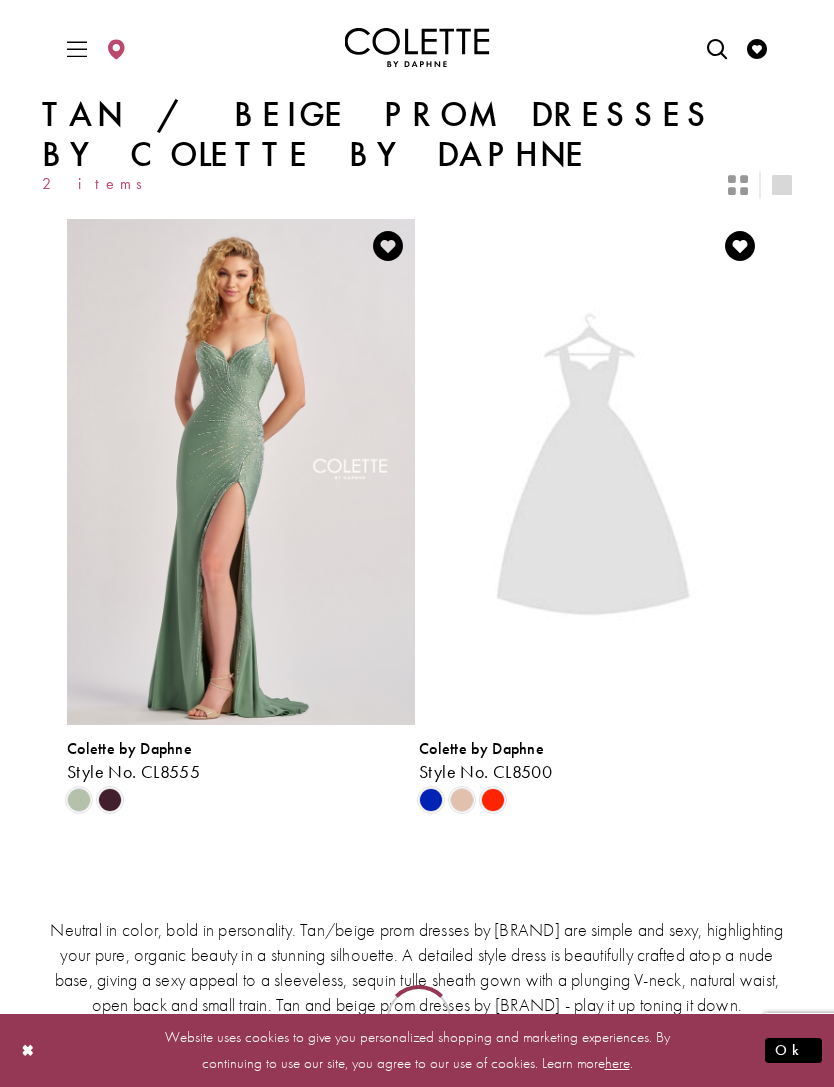 scroll, scrollTop: 0, scrollLeft: 0, axis: both 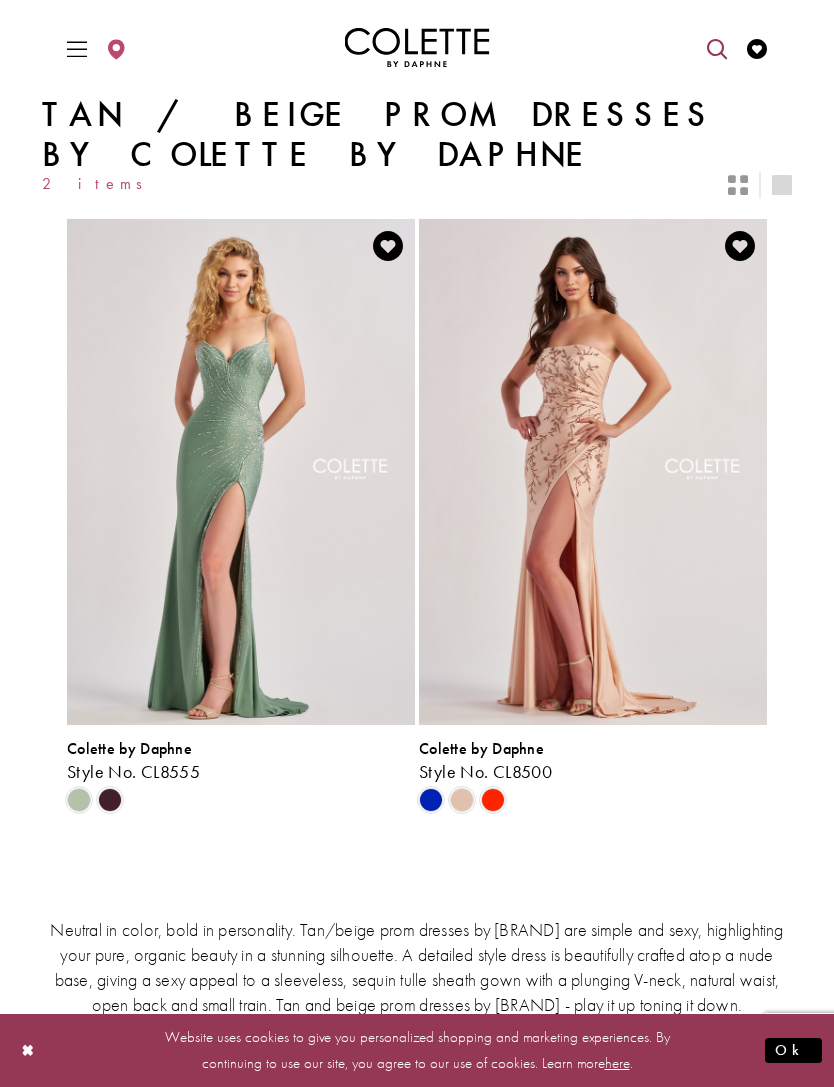 click at bounding box center [717, 49] 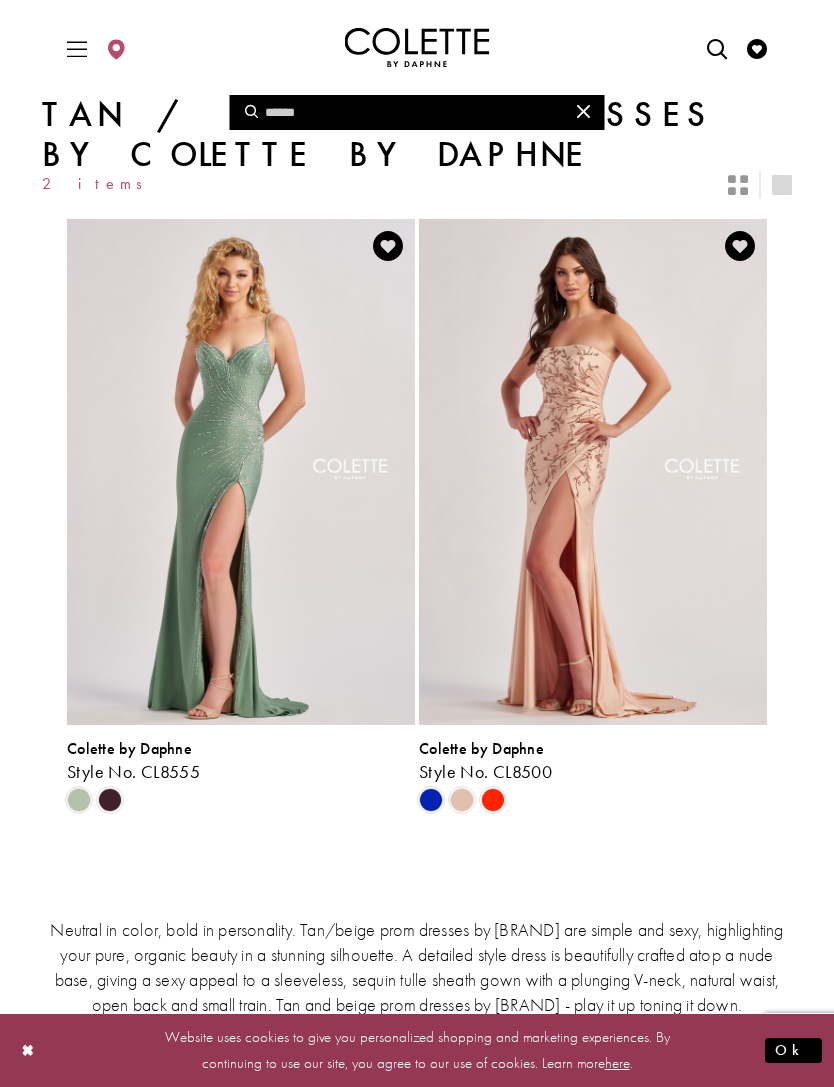click at bounding box center (417, 112) 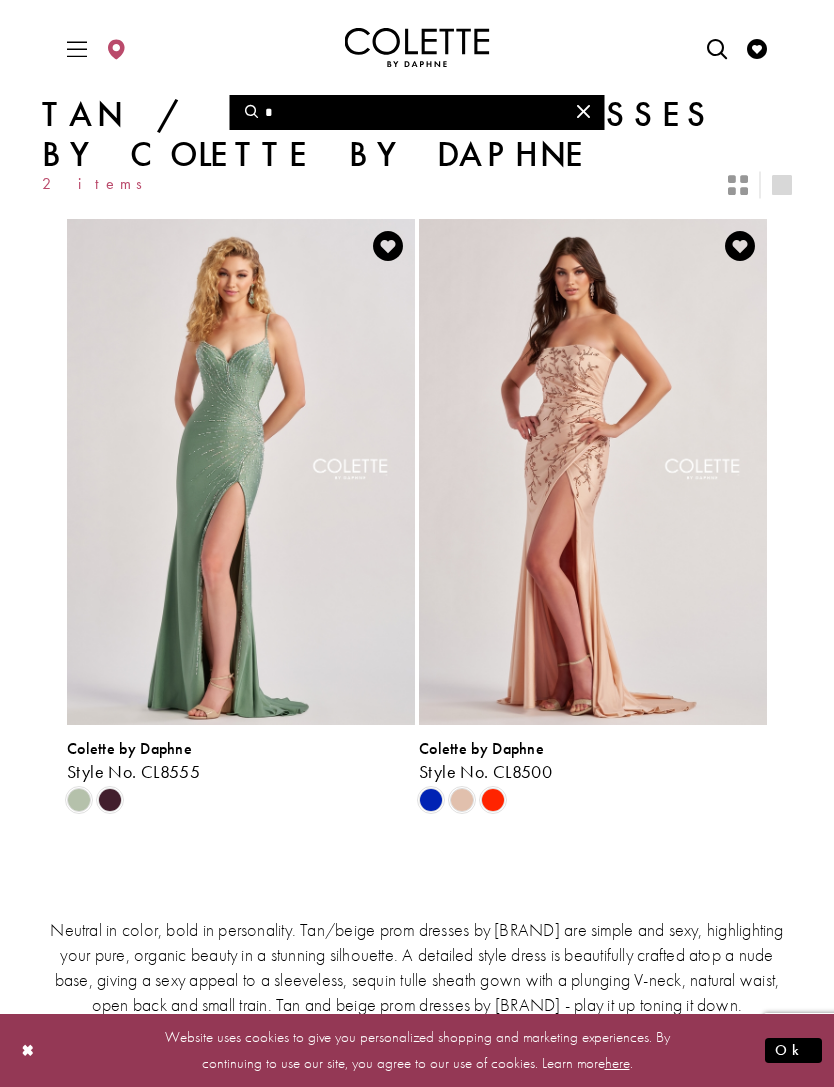 type on "*" 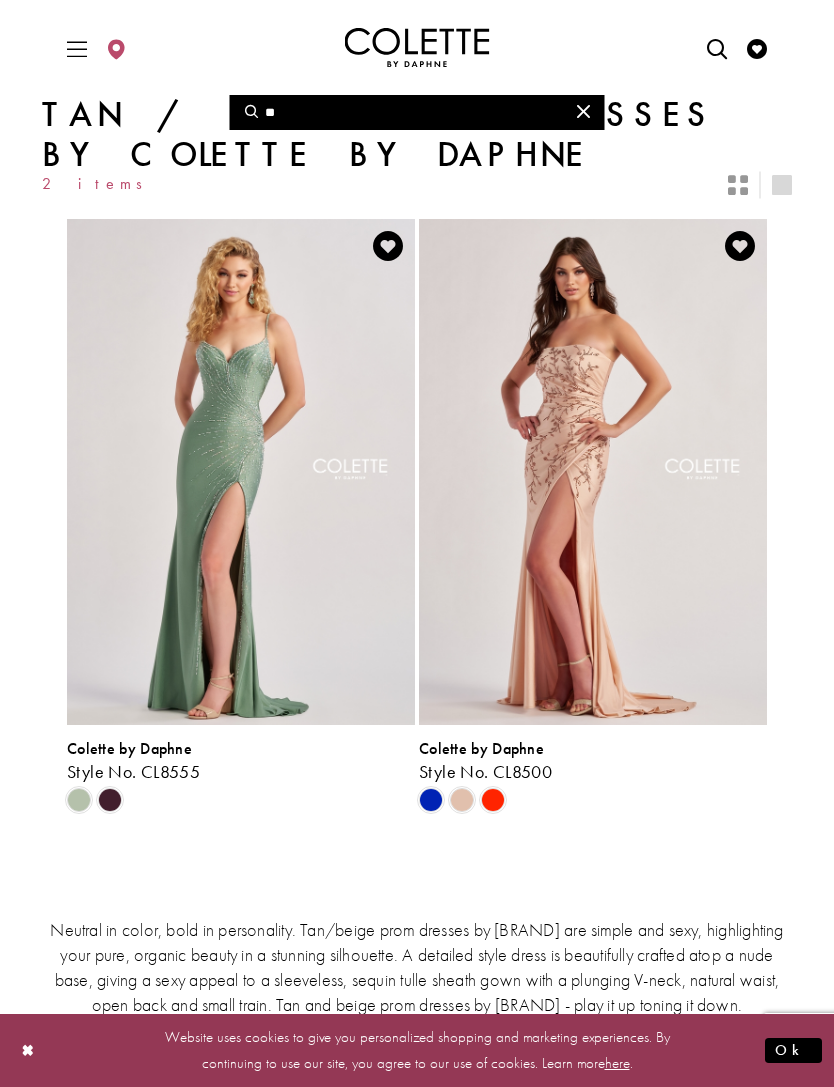 type on "**" 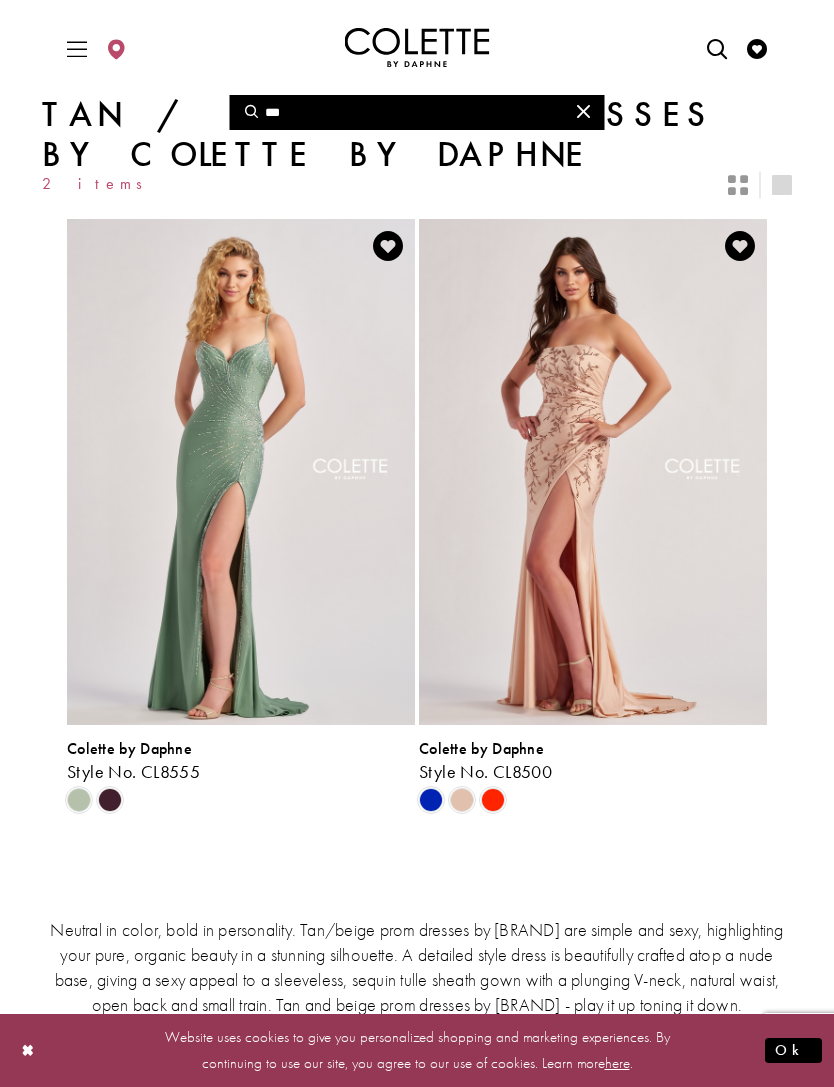 type on "***" 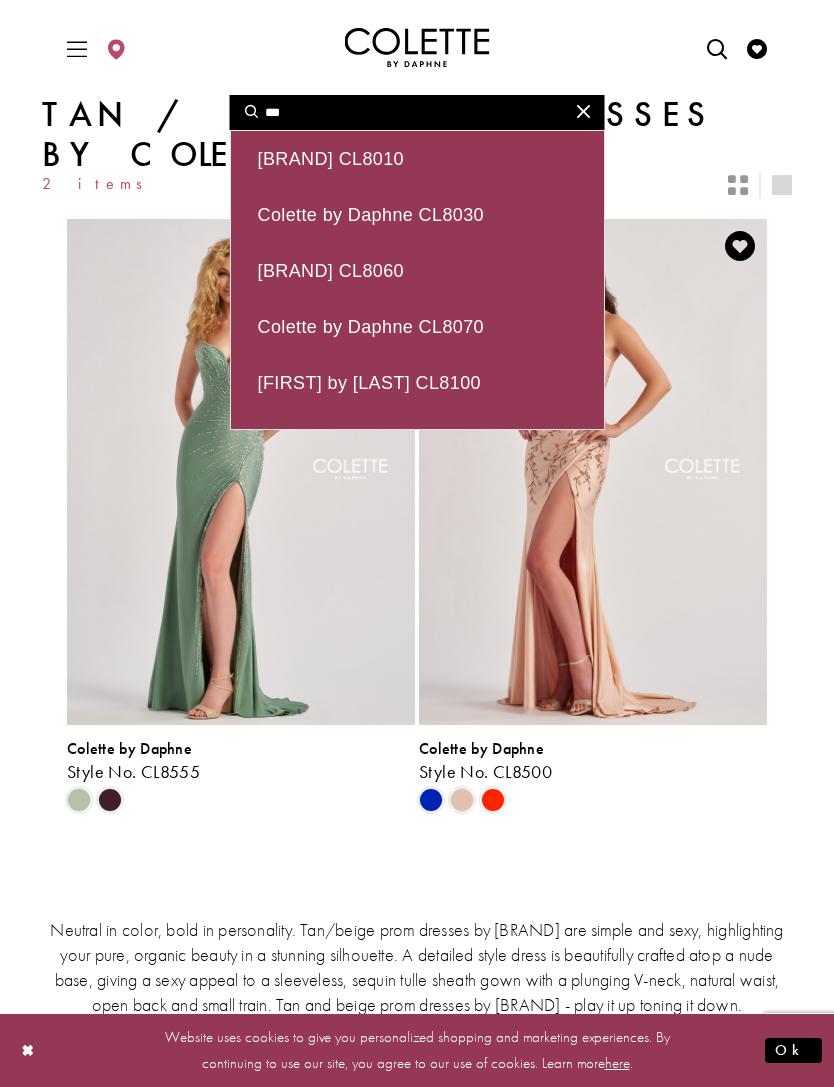 type on "****" 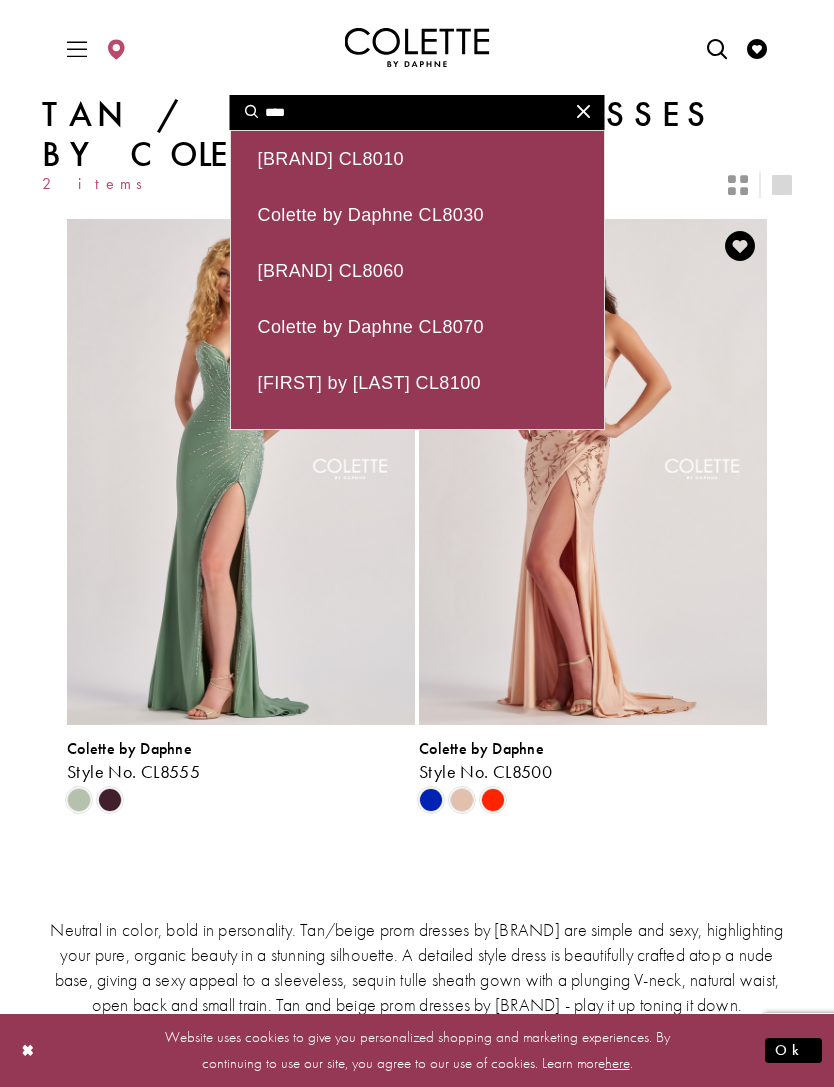 type on "****" 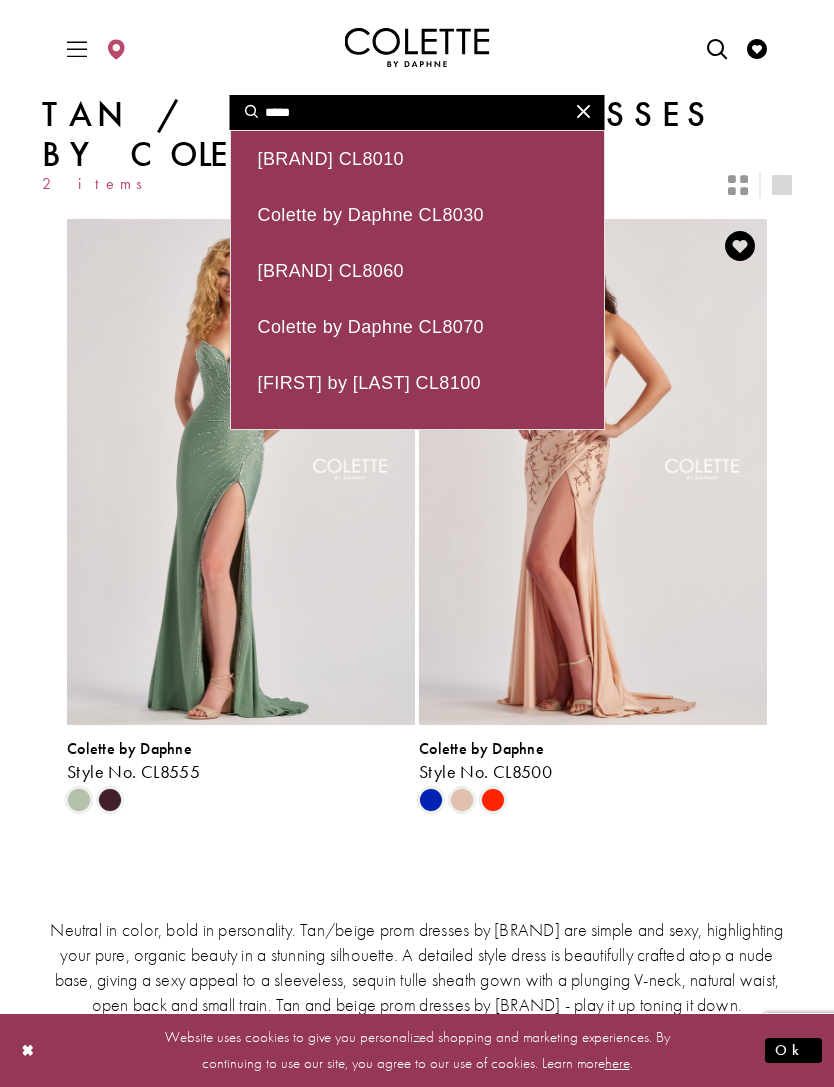 type on "*****" 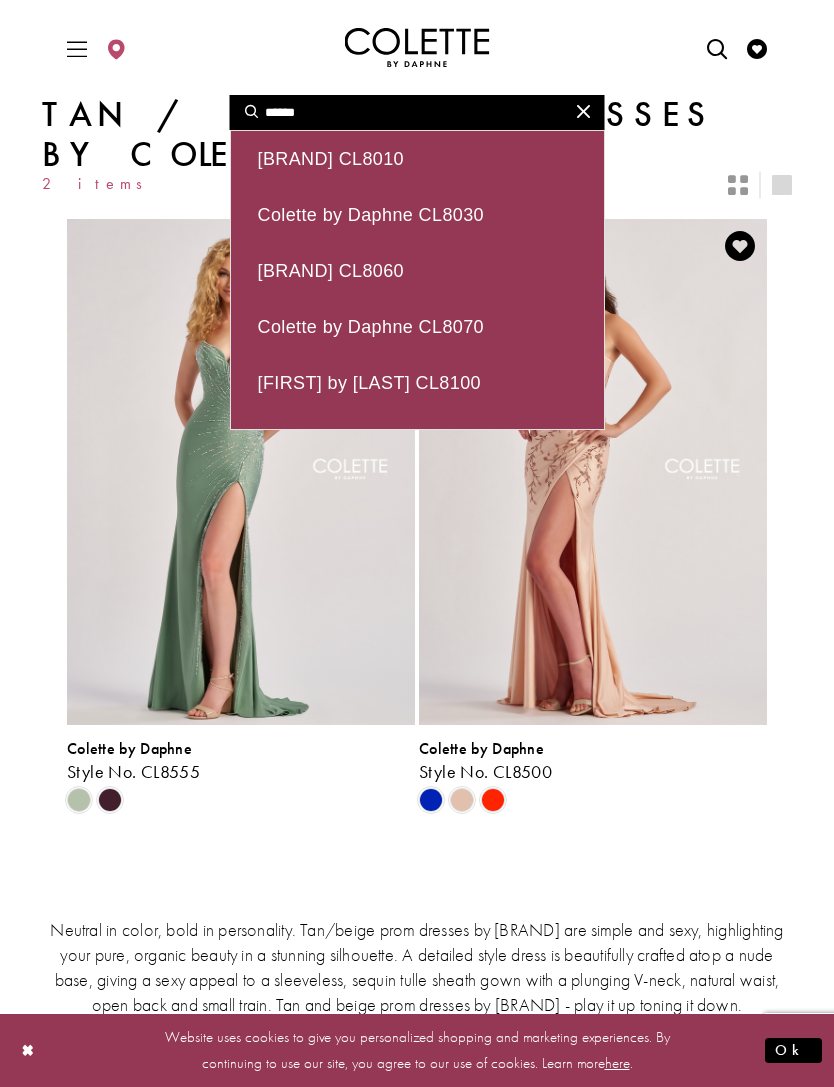 type on "******" 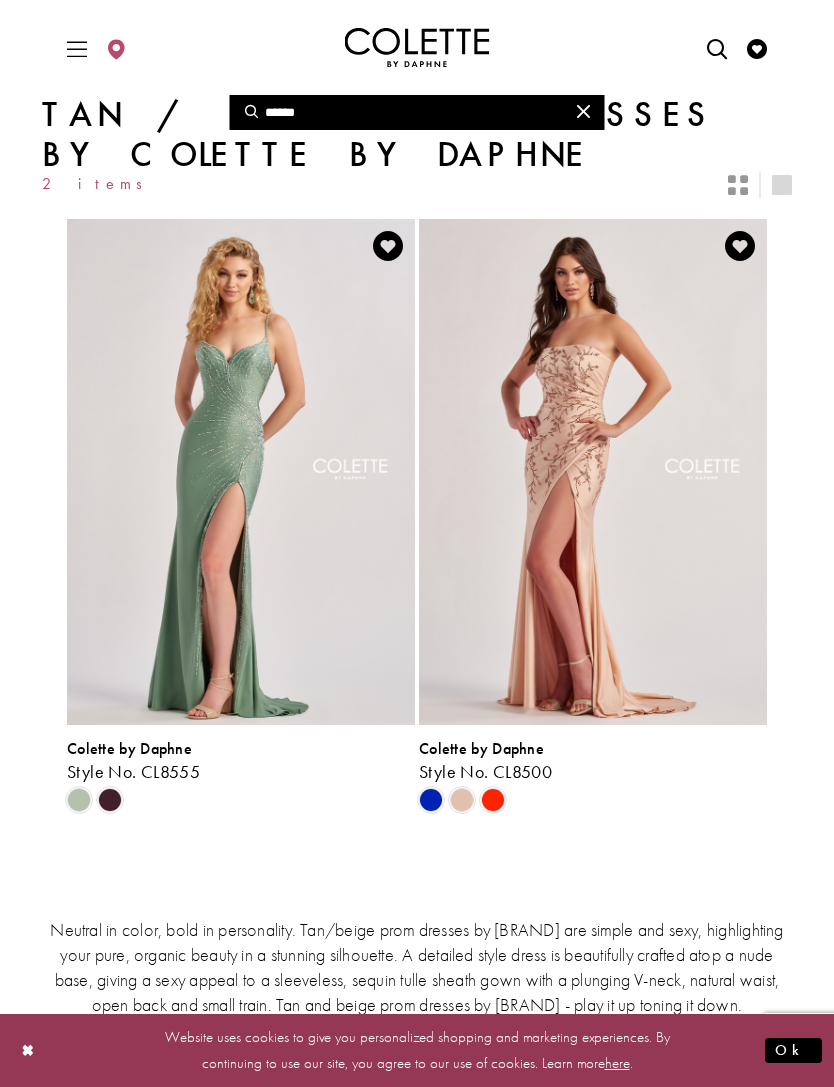 type on "******" 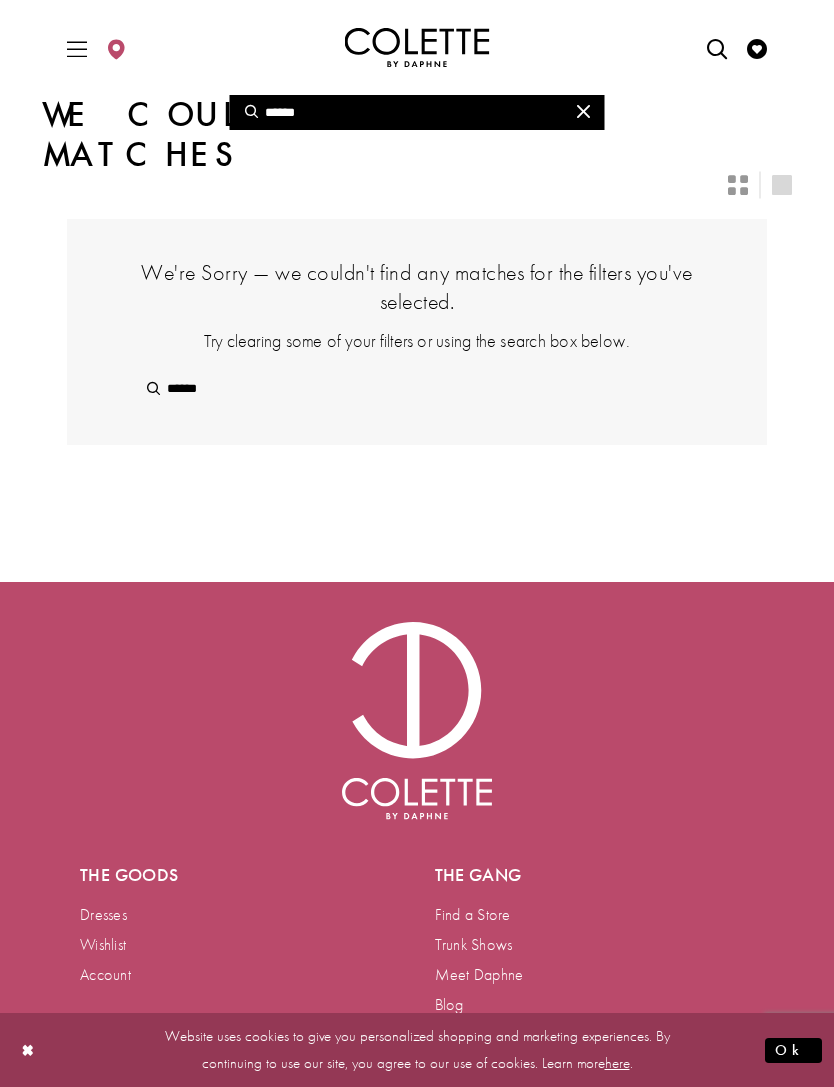 scroll, scrollTop: 0, scrollLeft: 0, axis: both 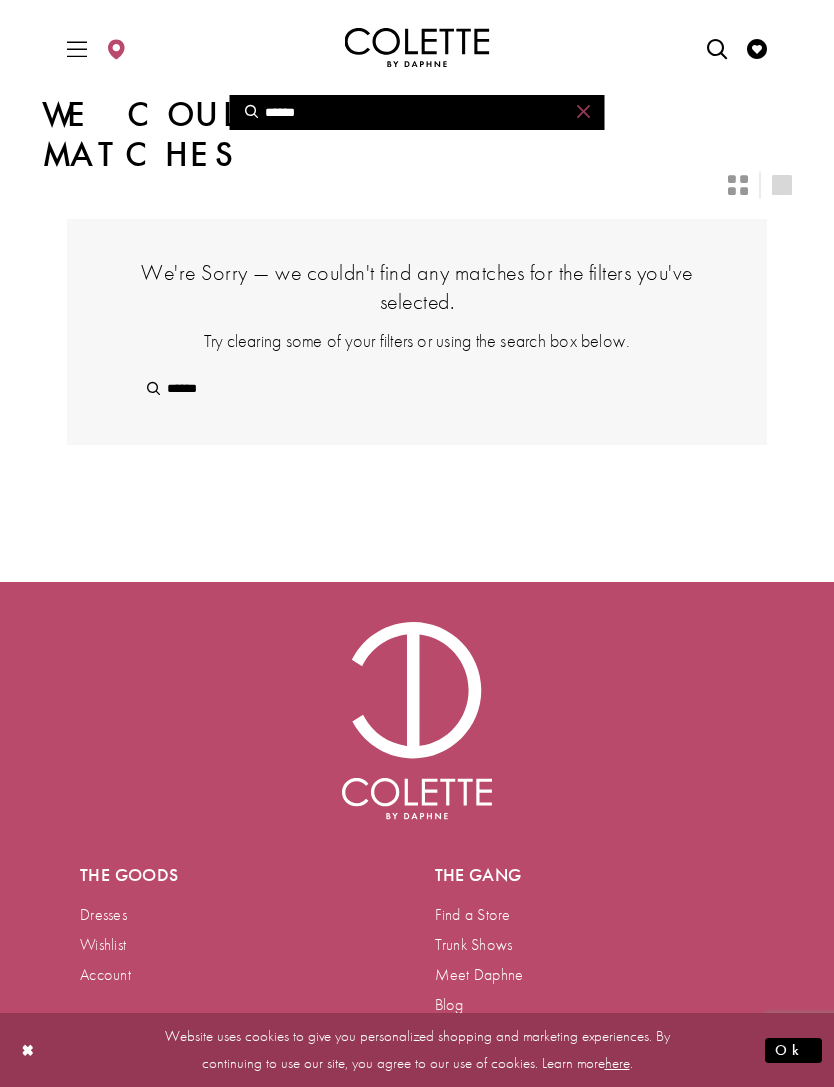 click at bounding box center [583, 111] 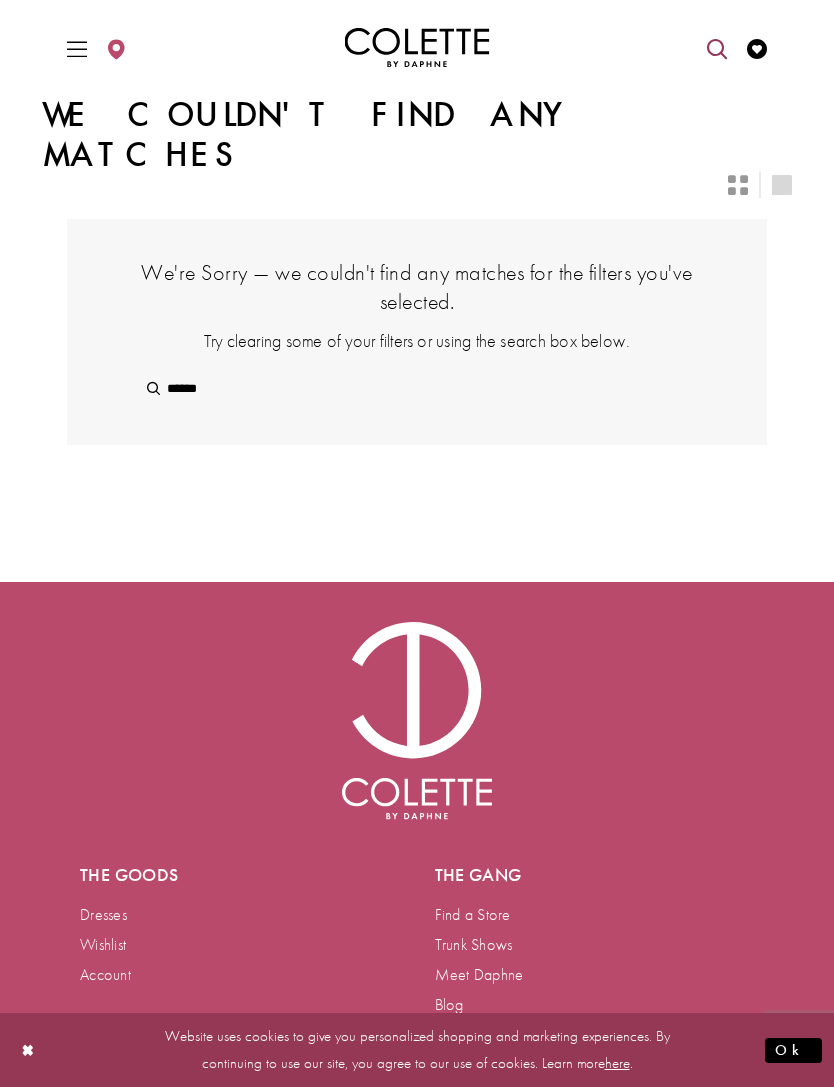 click at bounding box center (717, 49) 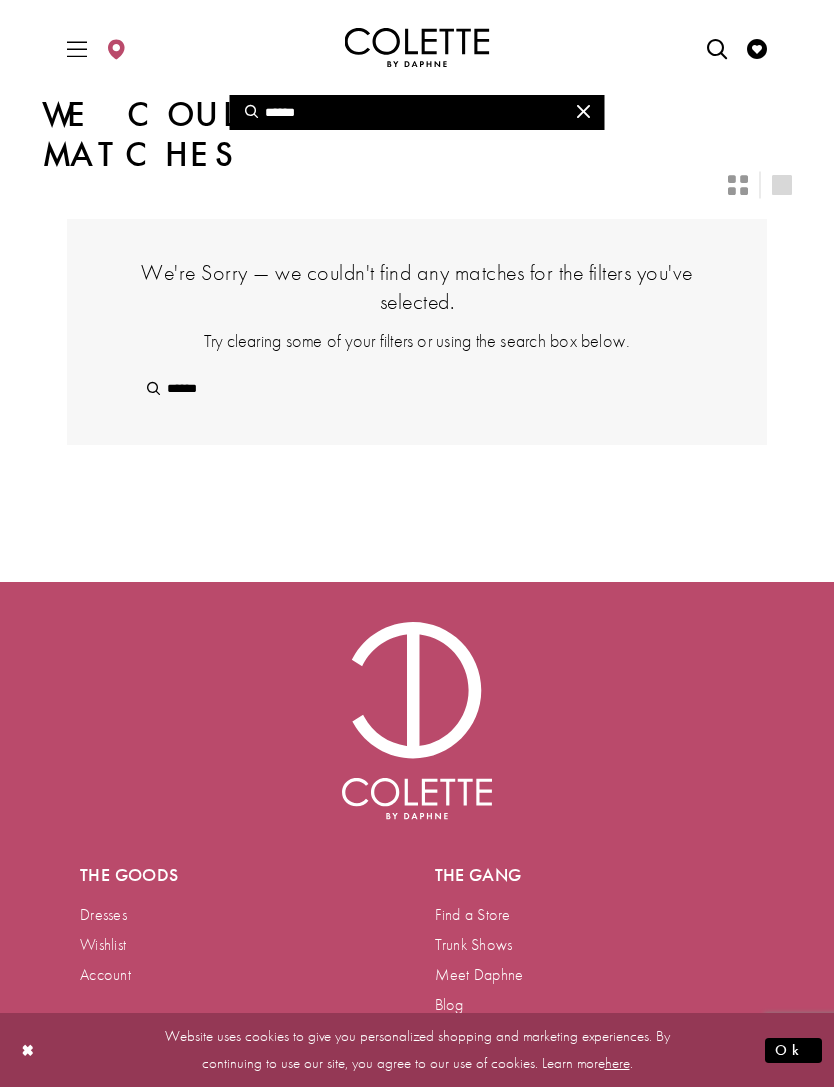 click on "******" at bounding box center (417, 112) 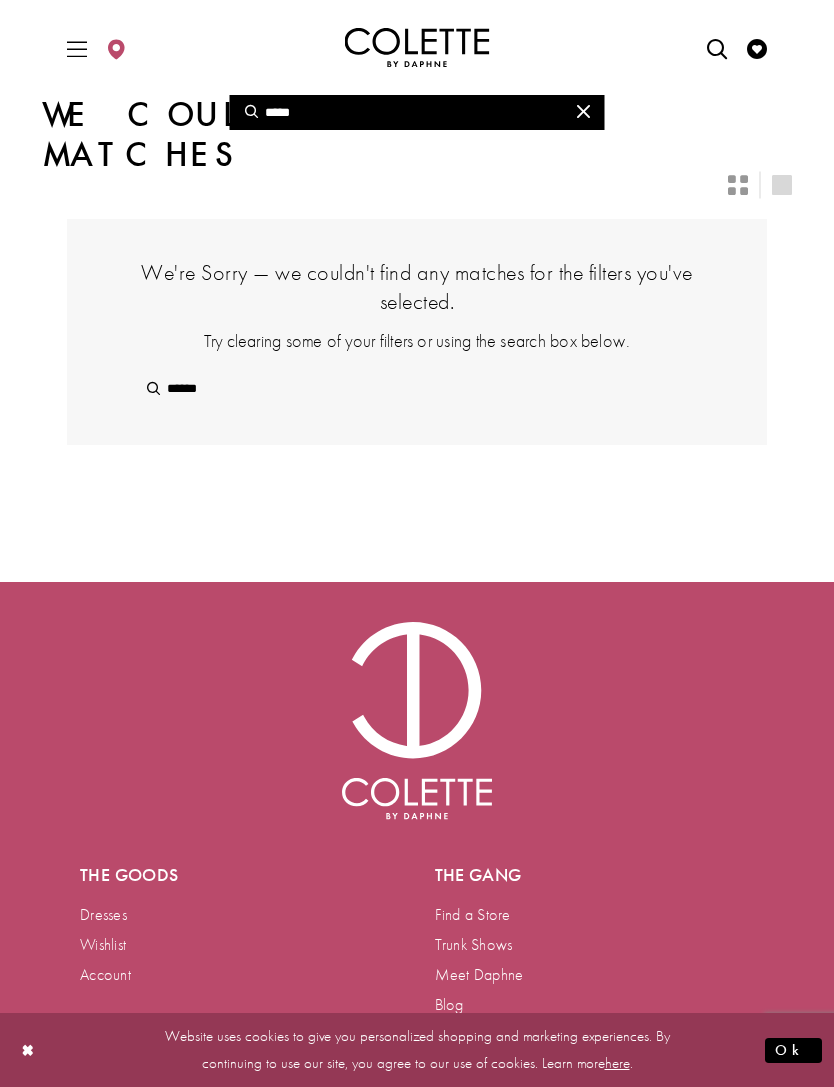 type on "*****" 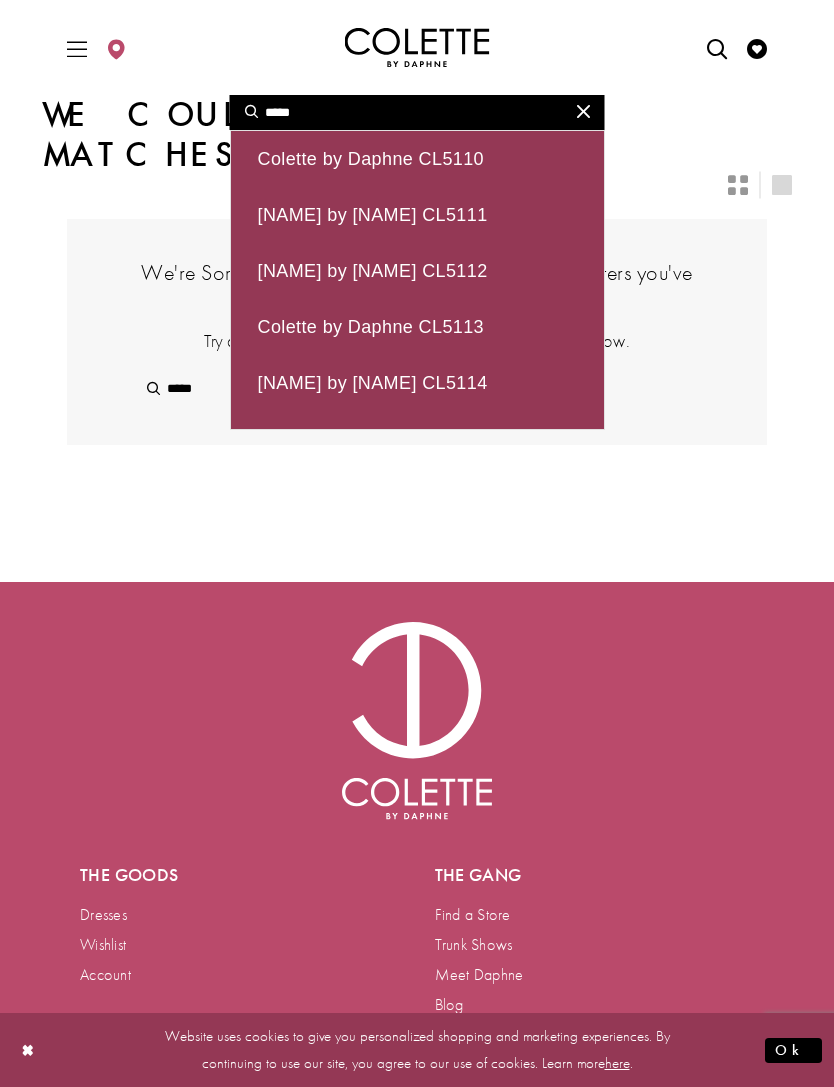 type on "******" 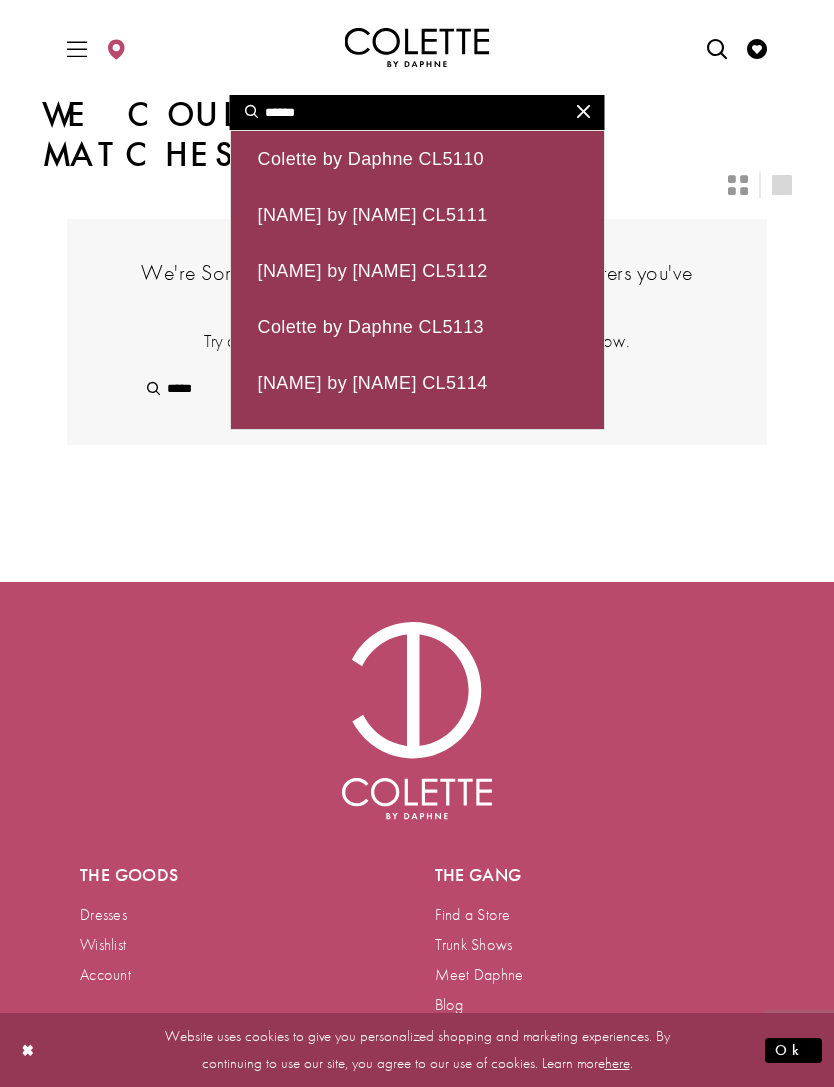 type on "******" 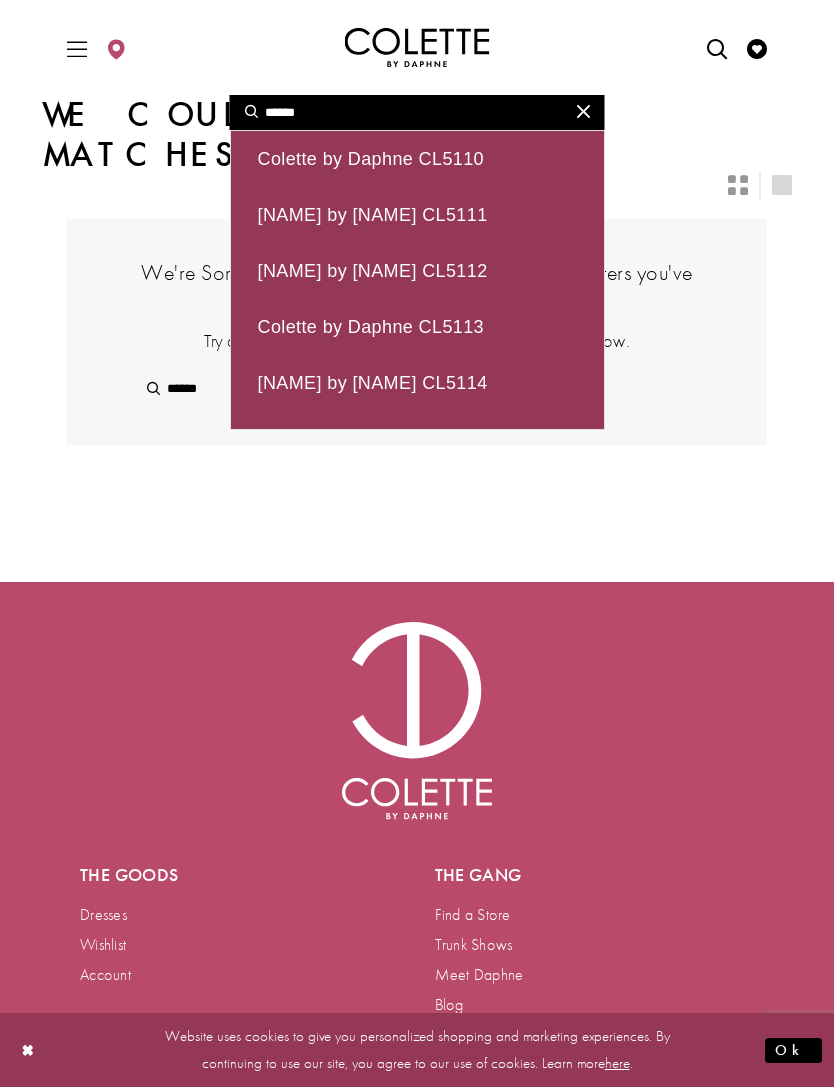 type on "*****" 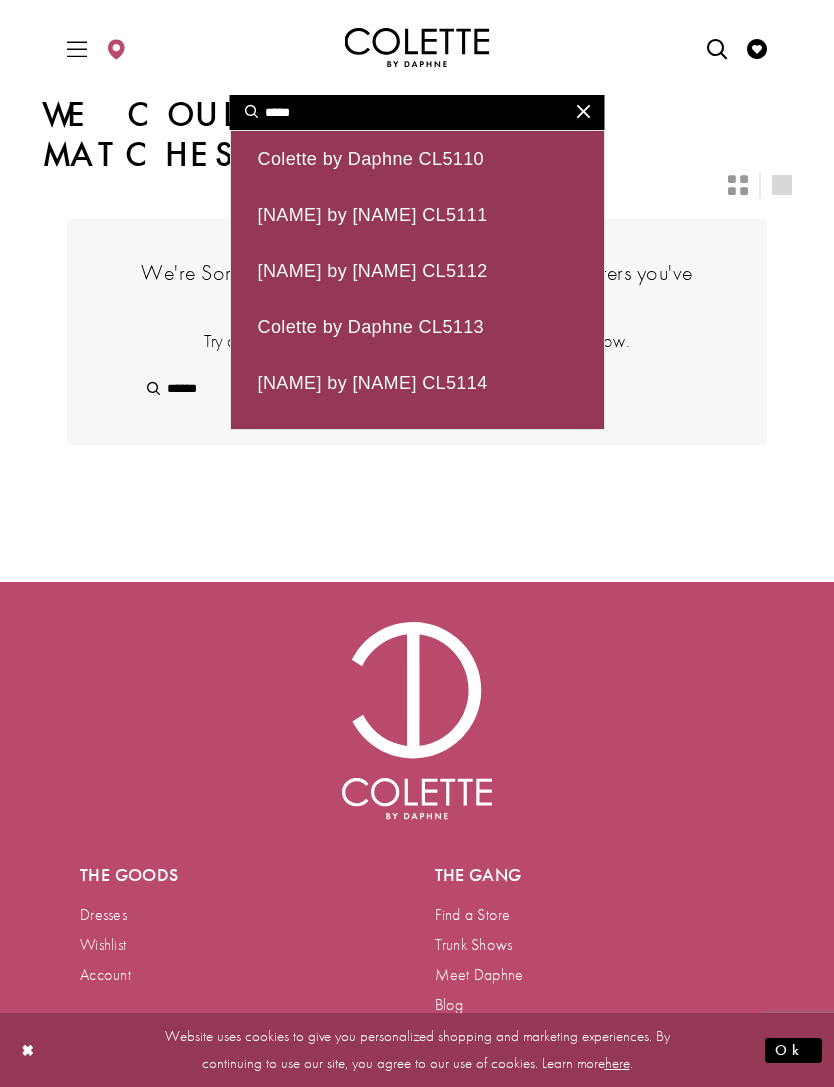 type on "*****" 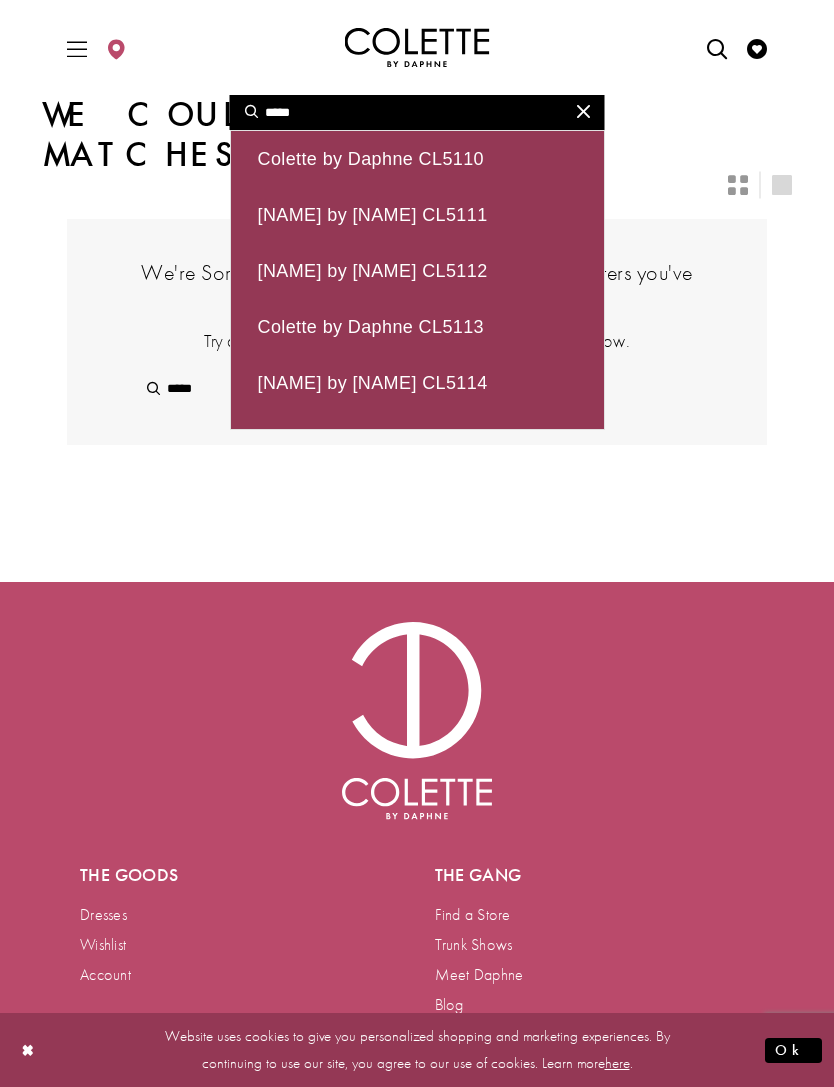 type on "******" 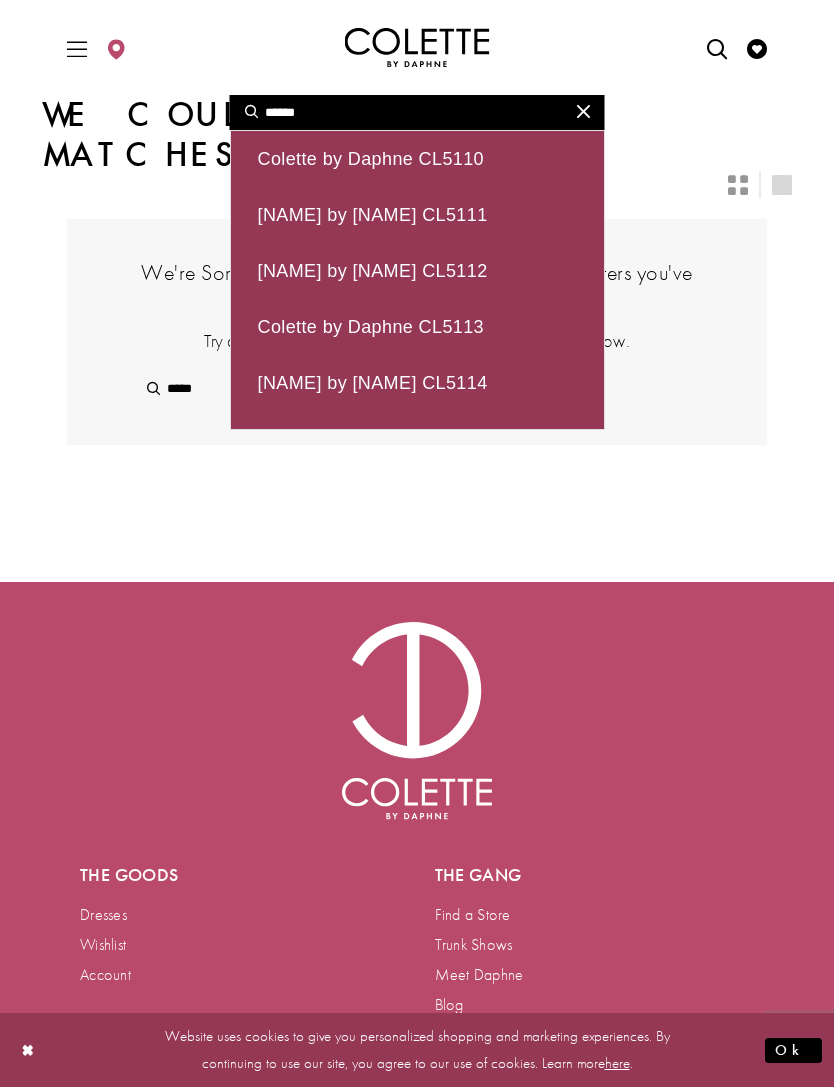 type on "******" 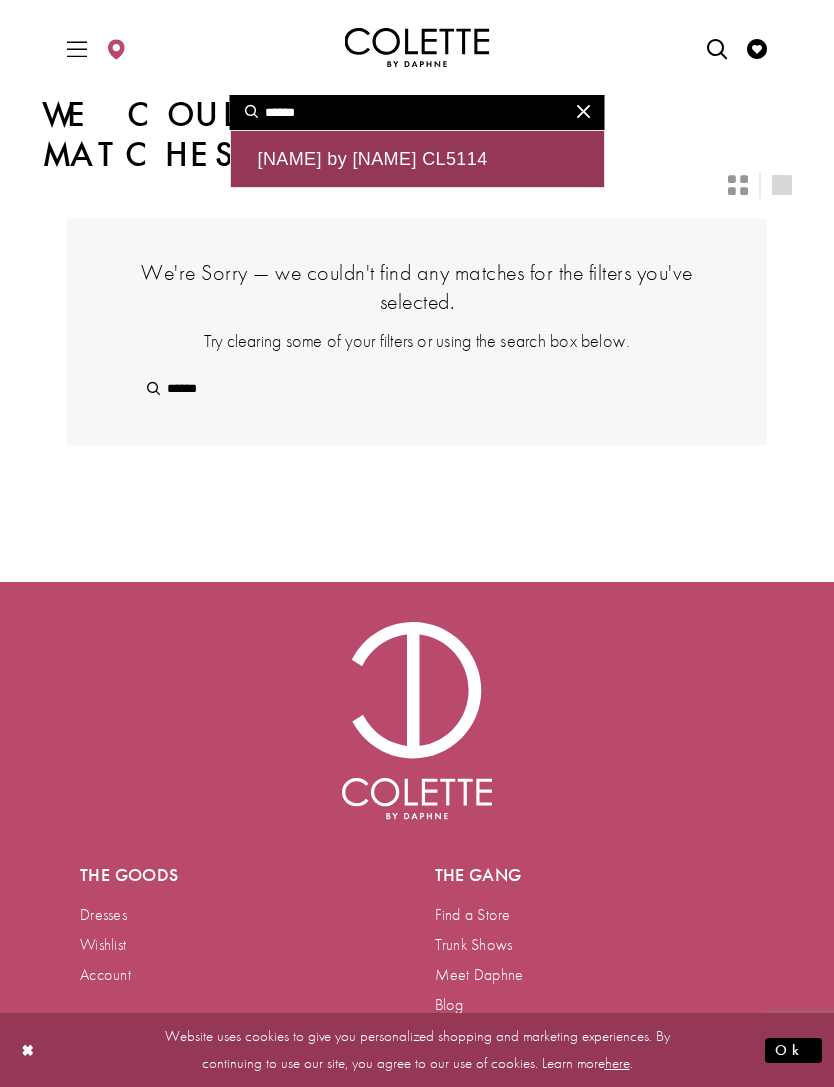 type on "******" 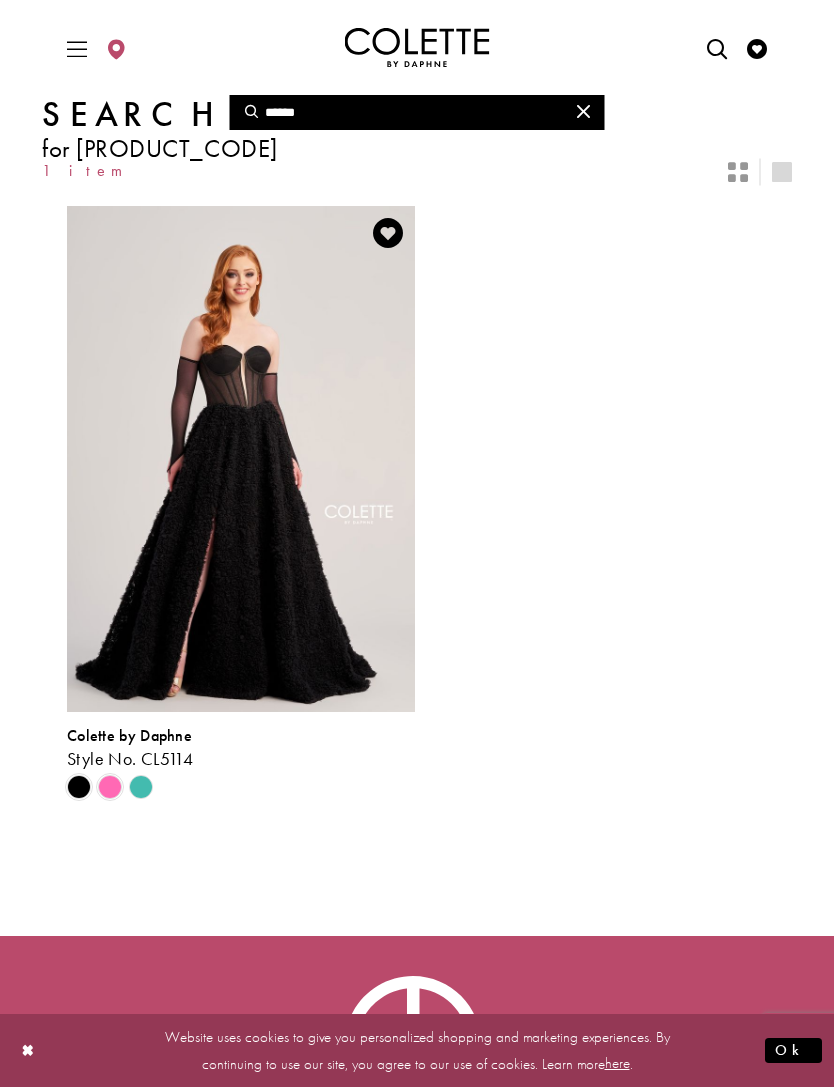 scroll, scrollTop: 0, scrollLeft: 0, axis: both 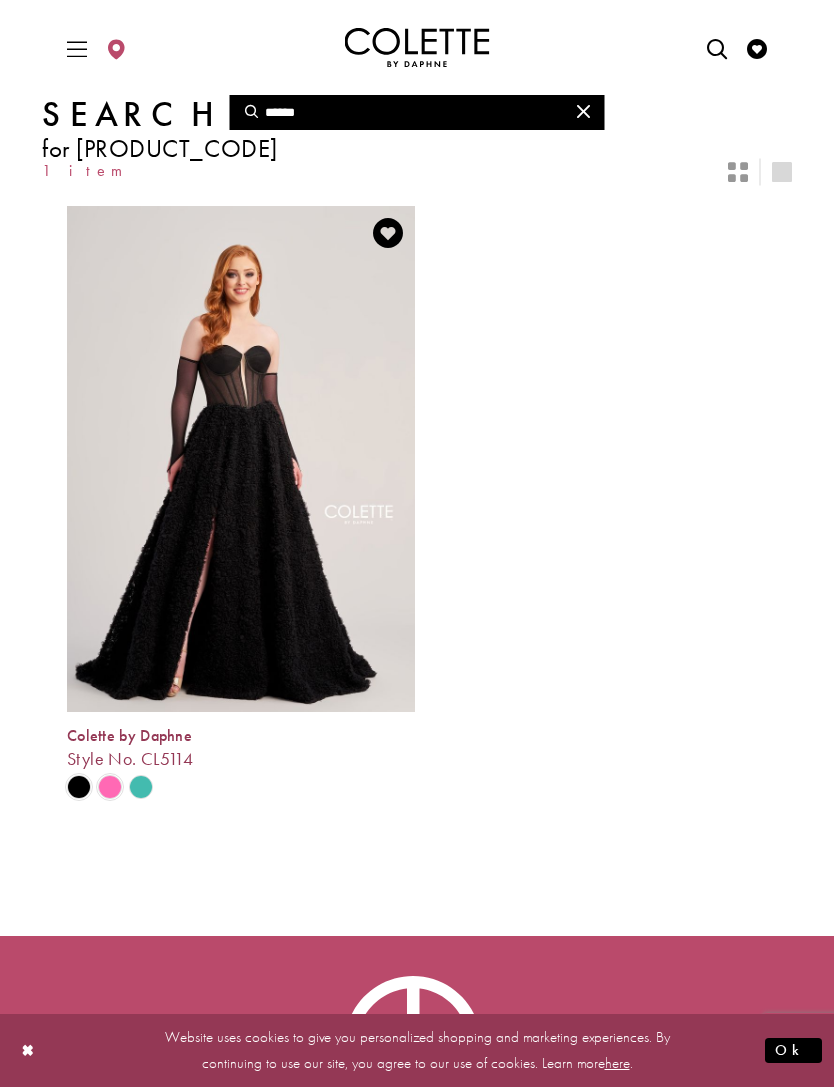 click on "Colette by Daphne" at bounding box center [129, 735] 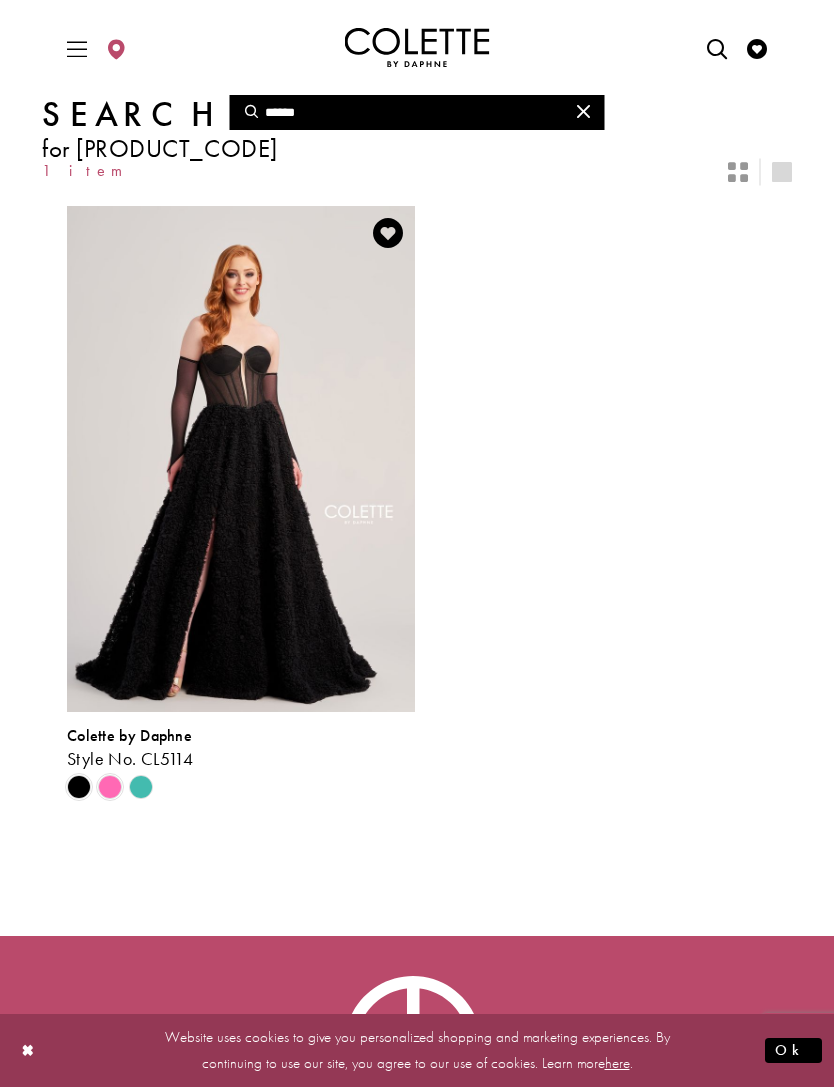 click on "******" at bounding box center [417, 112] 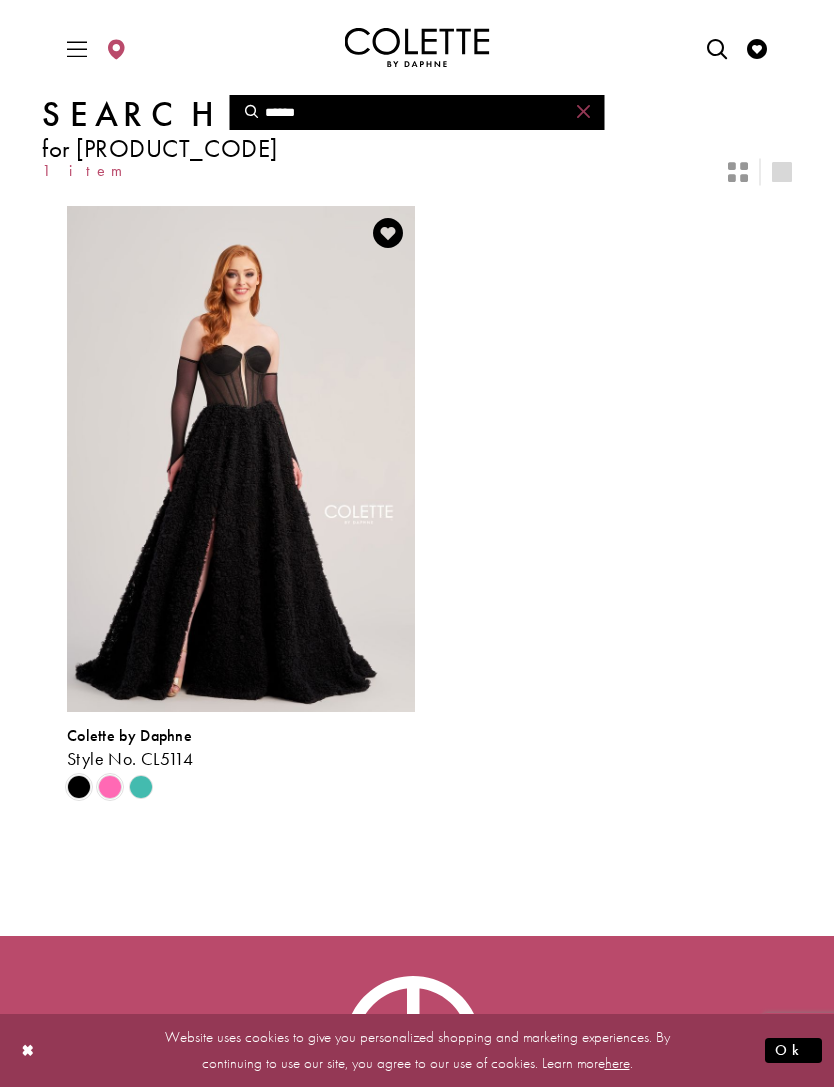 click at bounding box center [583, 111] 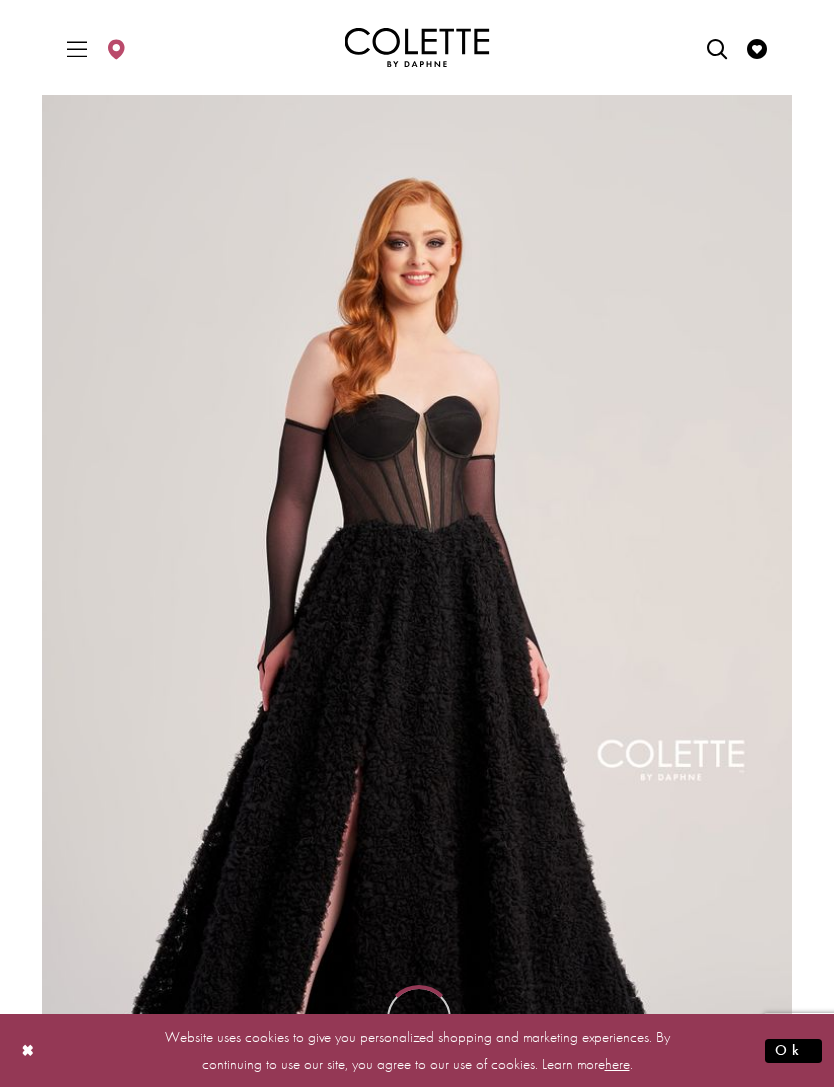 scroll, scrollTop: 0, scrollLeft: 0, axis: both 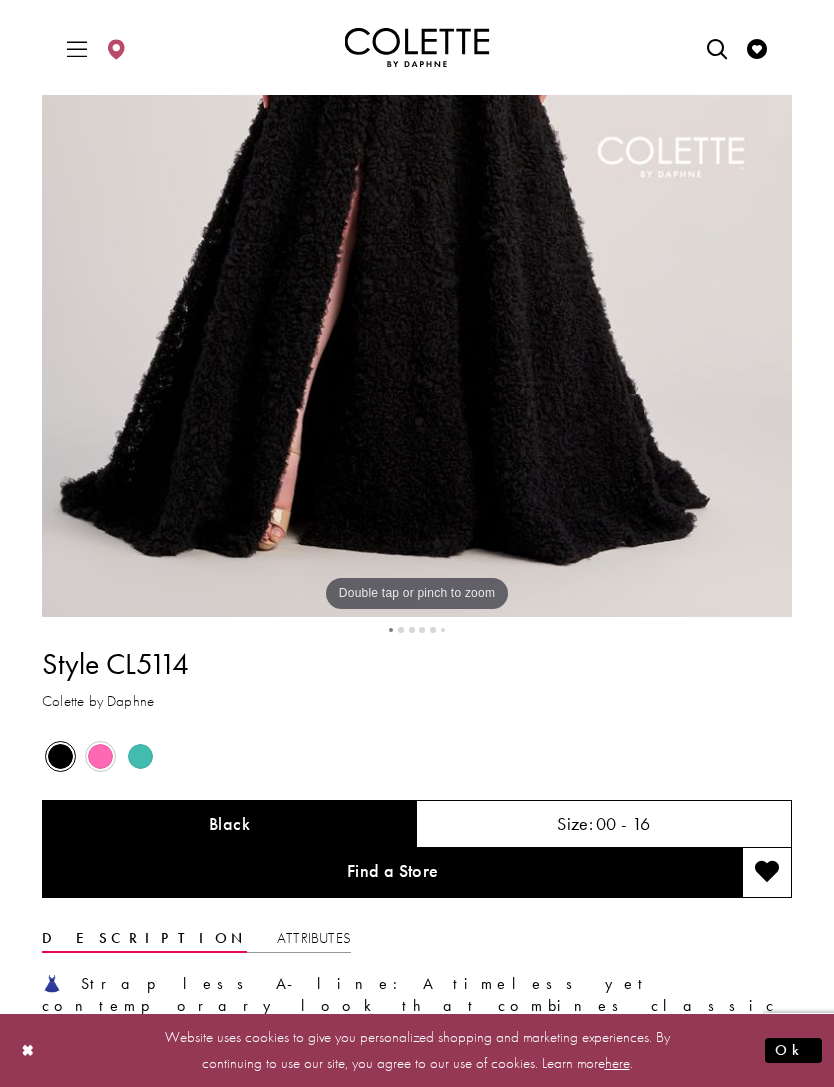 click on "Out of Stock" at bounding box center (100, 756) 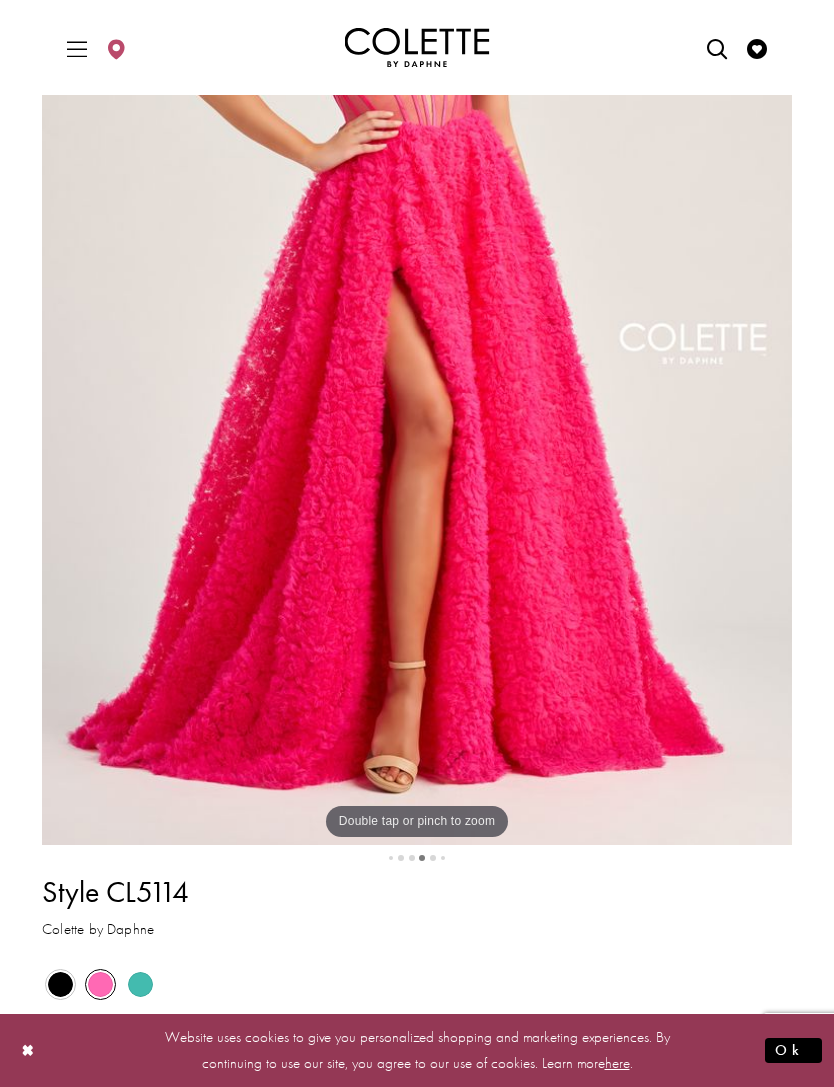 scroll, scrollTop: 382, scrollLeft: 0, axis: vertical 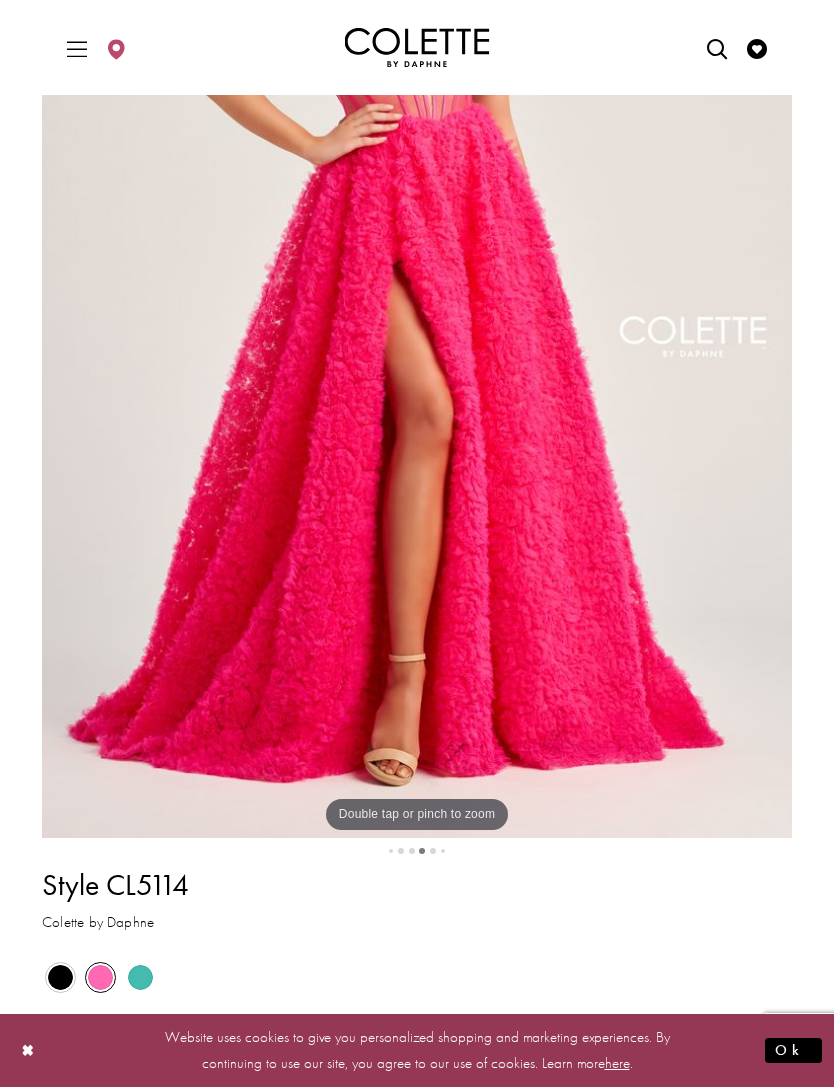 click on "Out of Stock" at bounding box center [140, 977] 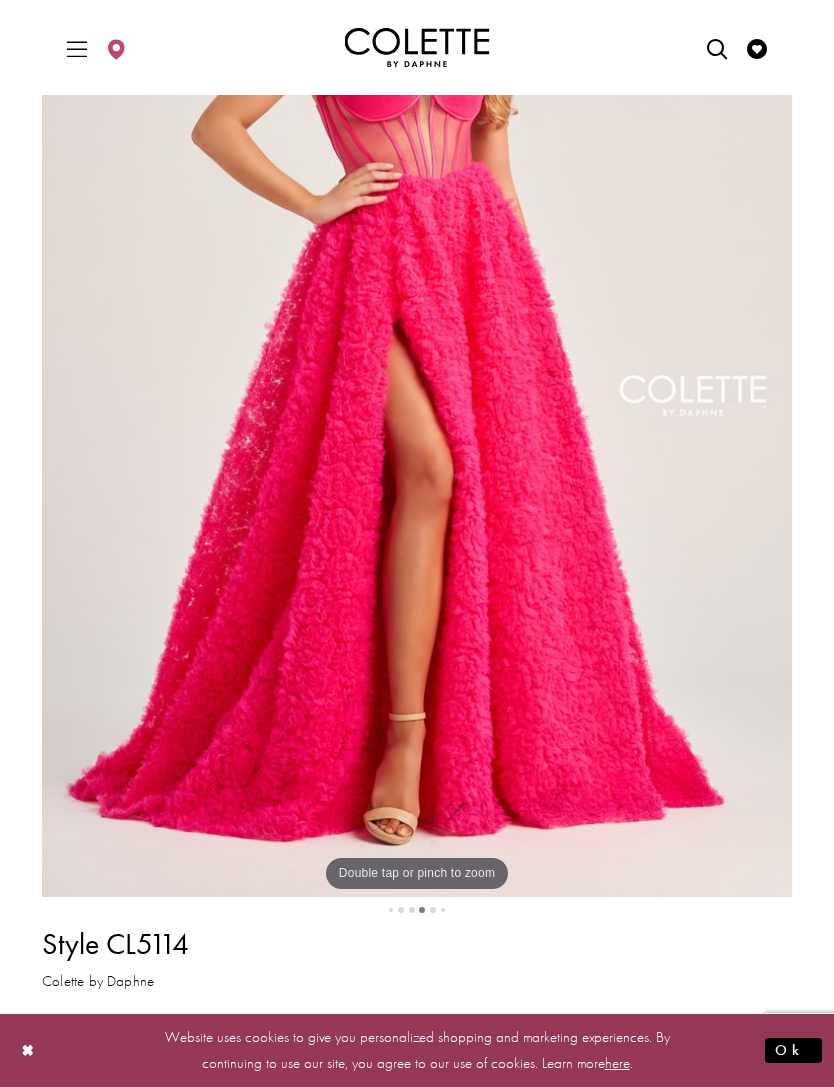 scroll, scrollTop: 334, scrollLeft: 0, axis: vertical 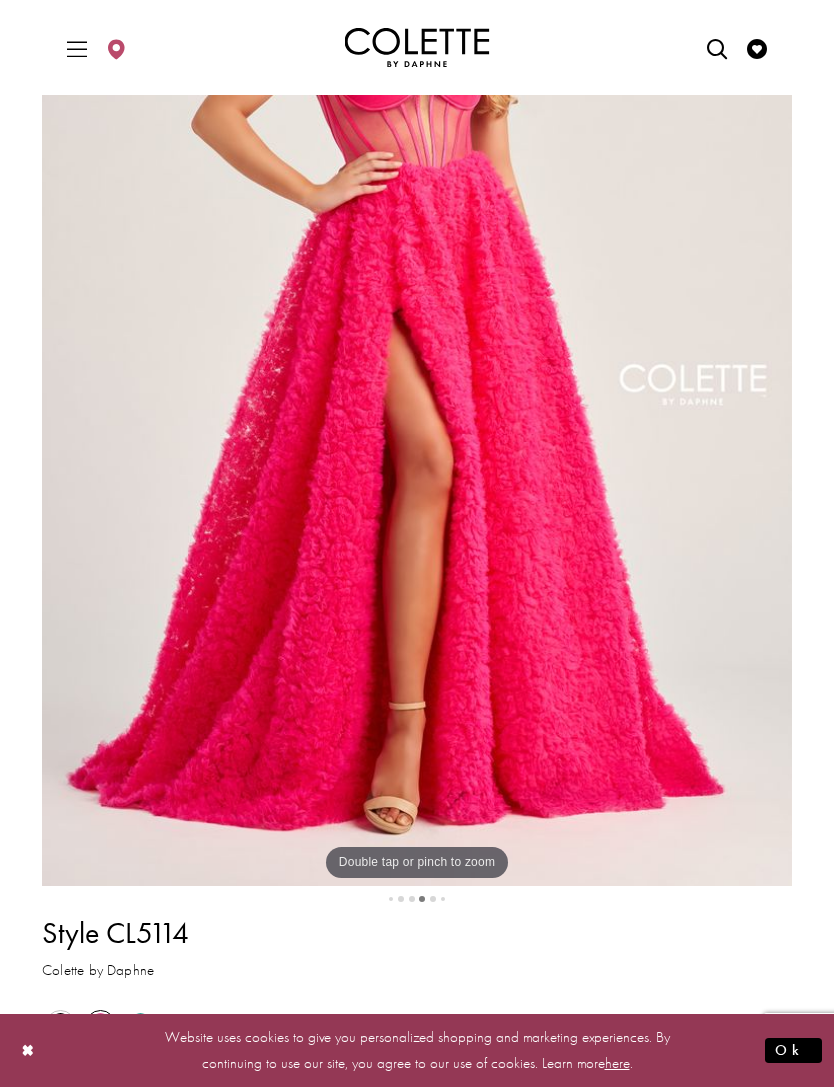click at bounding box center (140, 1025) 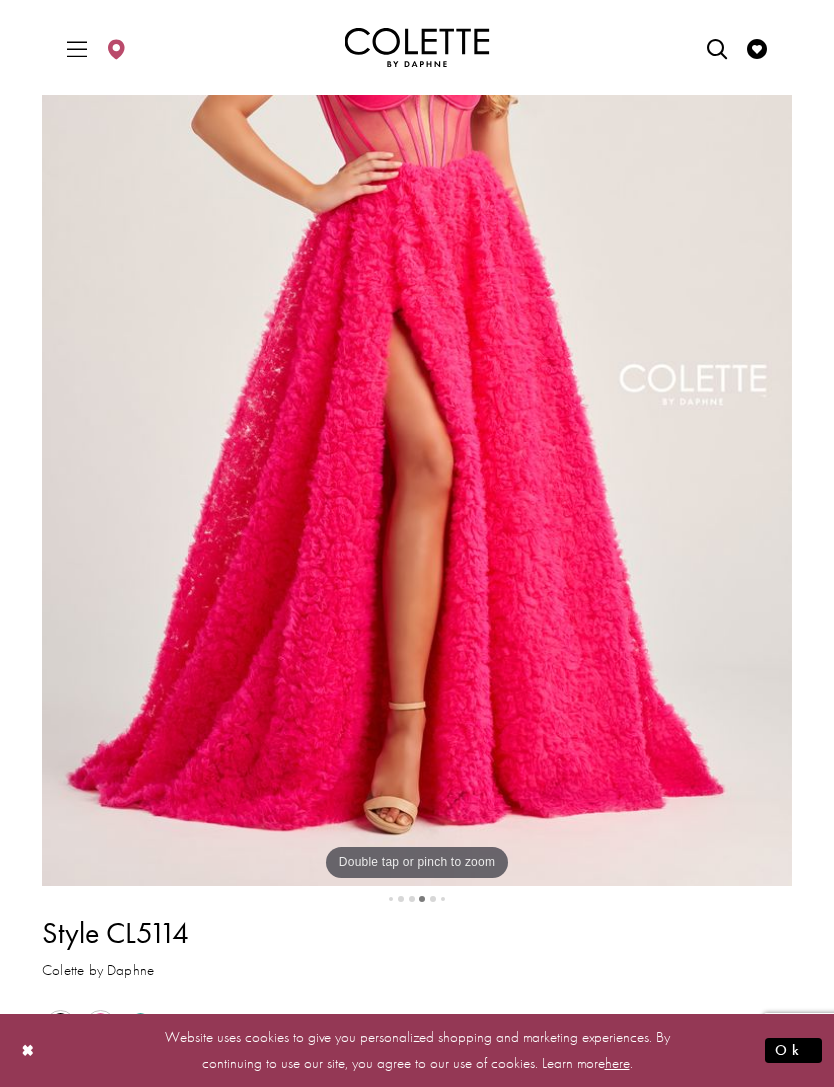 click at bounding box center [140, 1025] 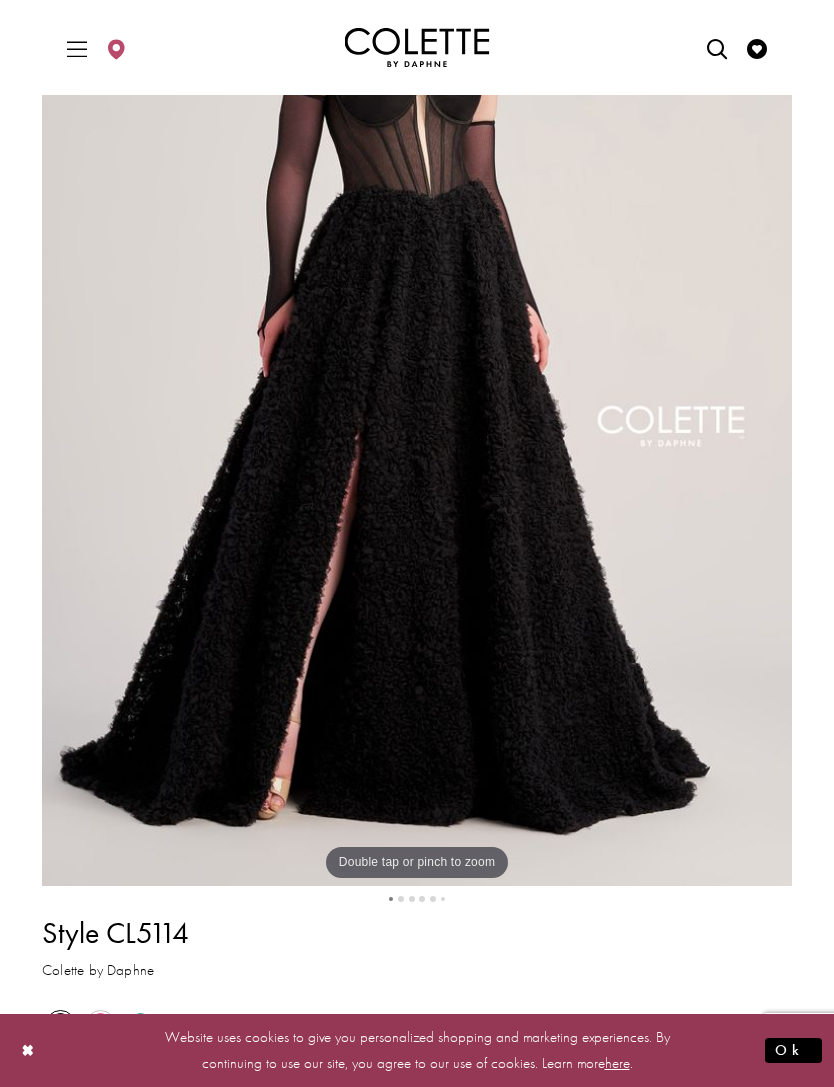 scroll, scrollTop: 45, scrollLeft: 0, axis: vertical 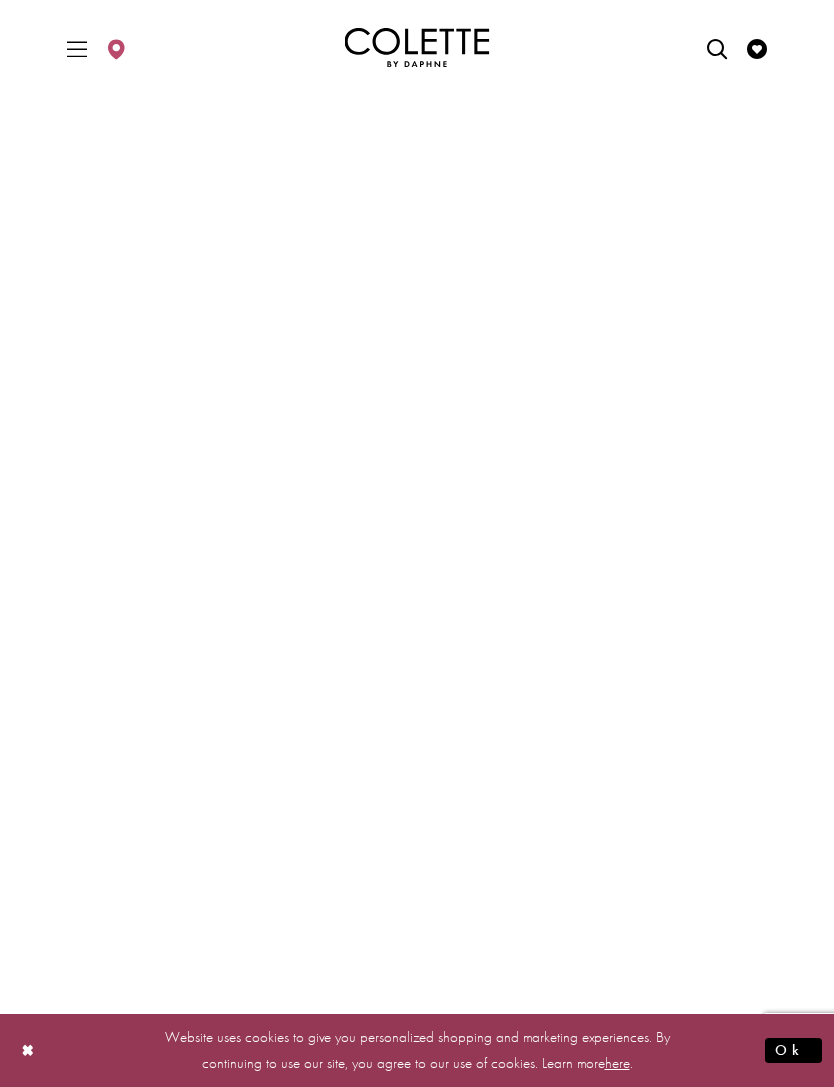 click at bounding box center [417, 612] 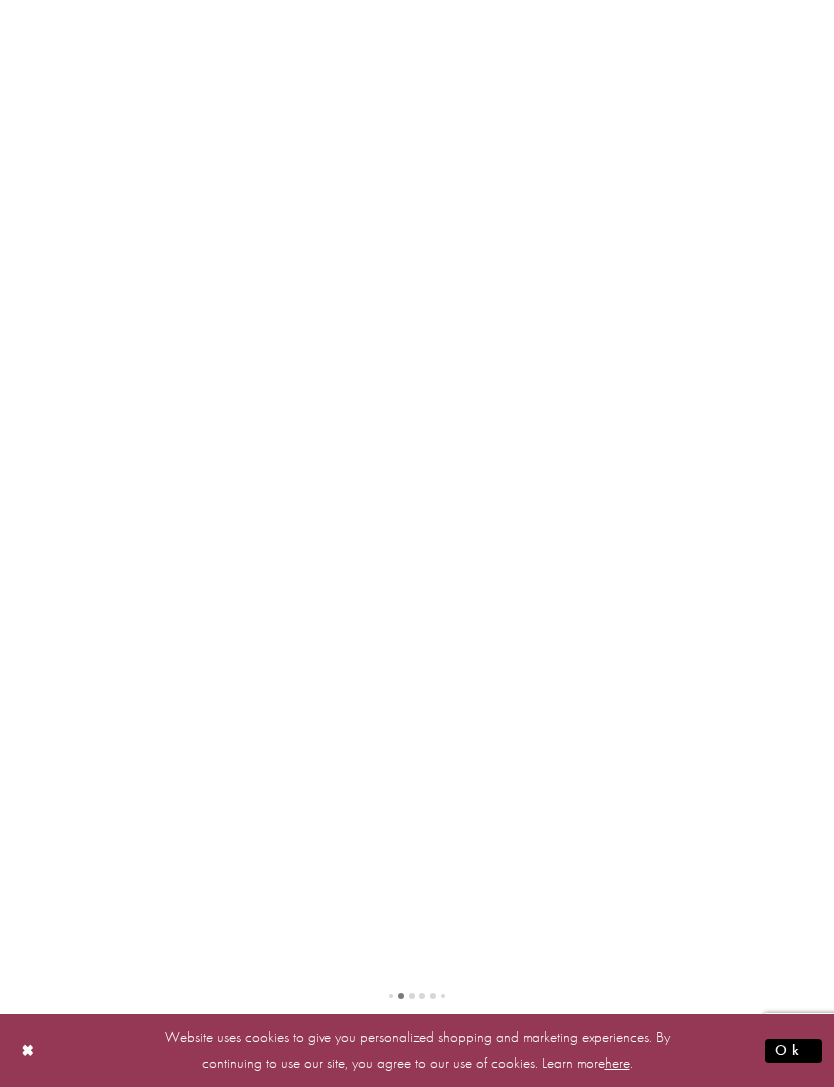 scroll, scrollTop: 0, scrollLeft: 0, axis: both 